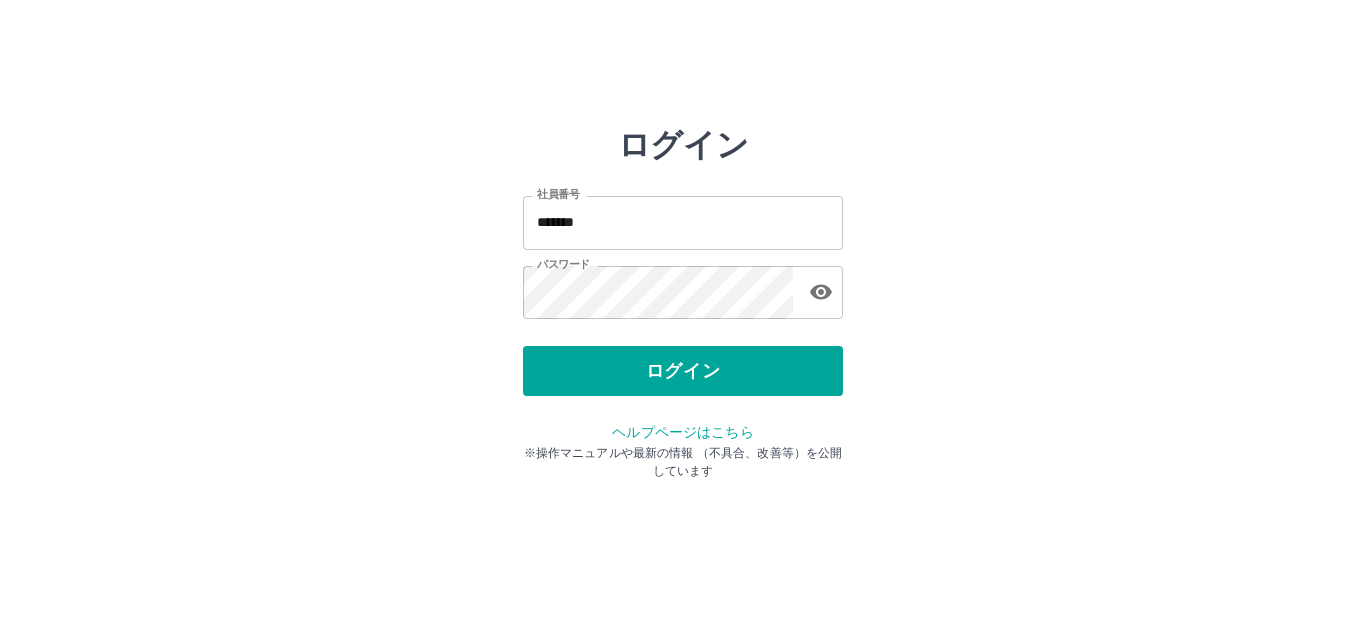 scroll, scrollTop: 0, scrollLeft: 0, axis: both 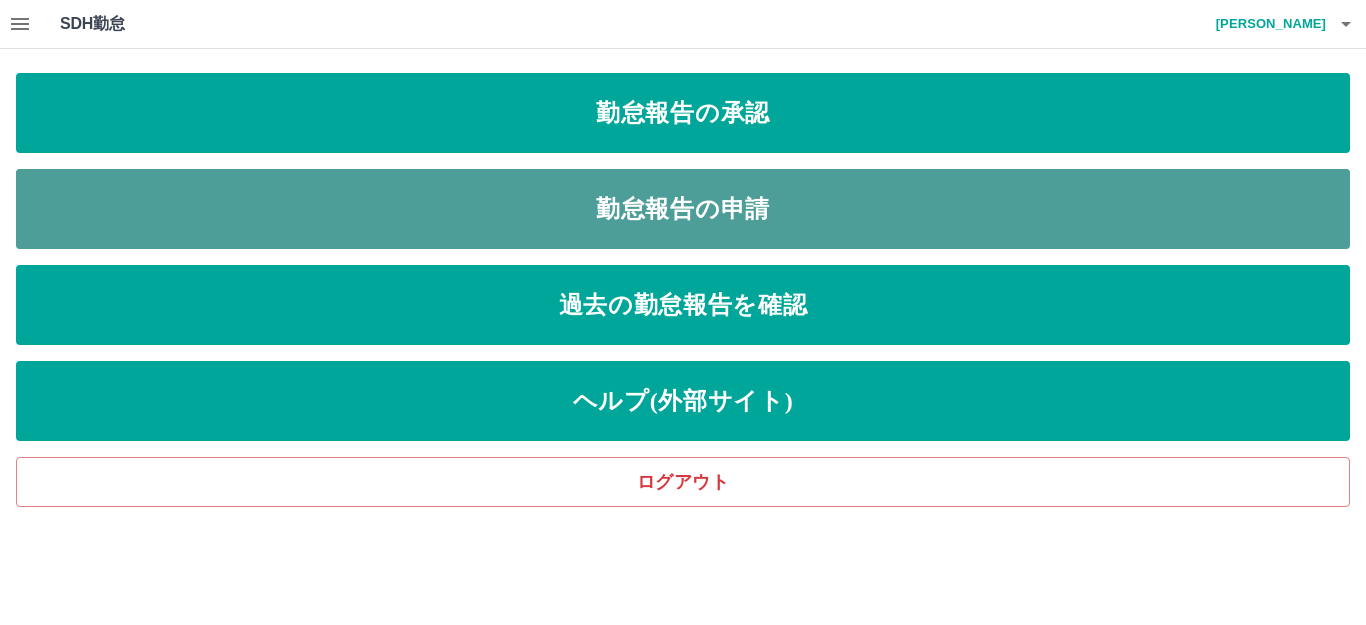 click on "勤怠報告の申請" at bounding box center [683, 209] 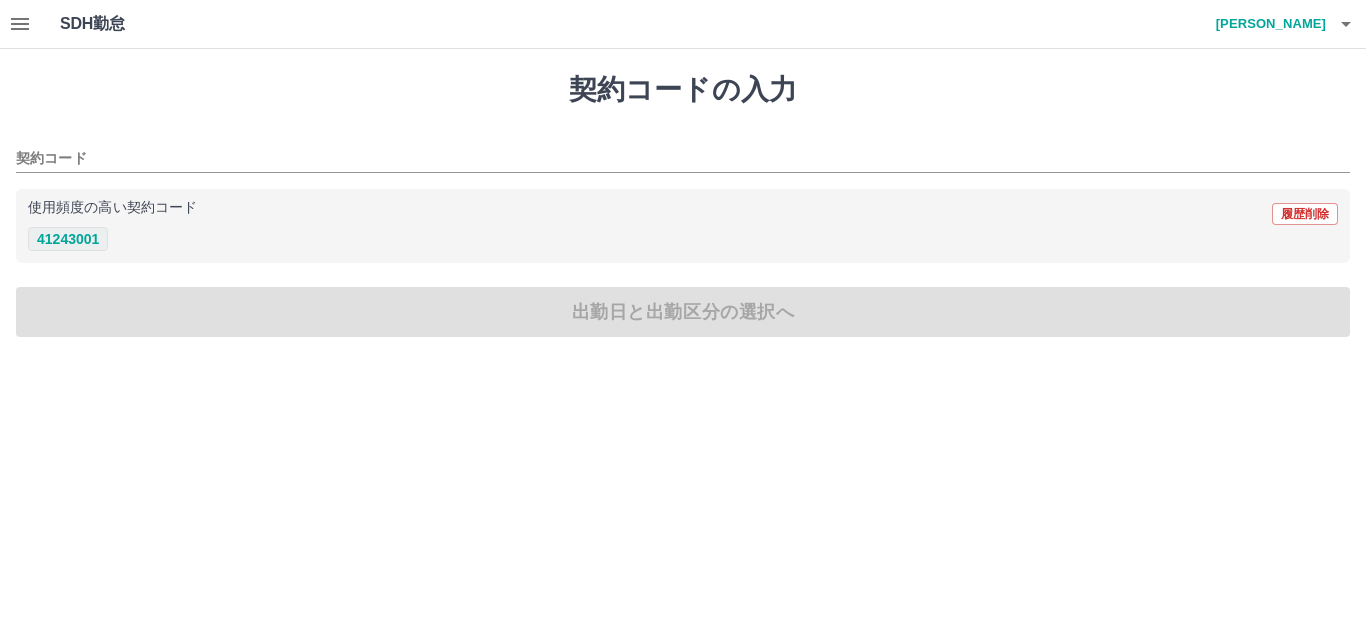 click on "41243001" at bounding box center [68, 239] 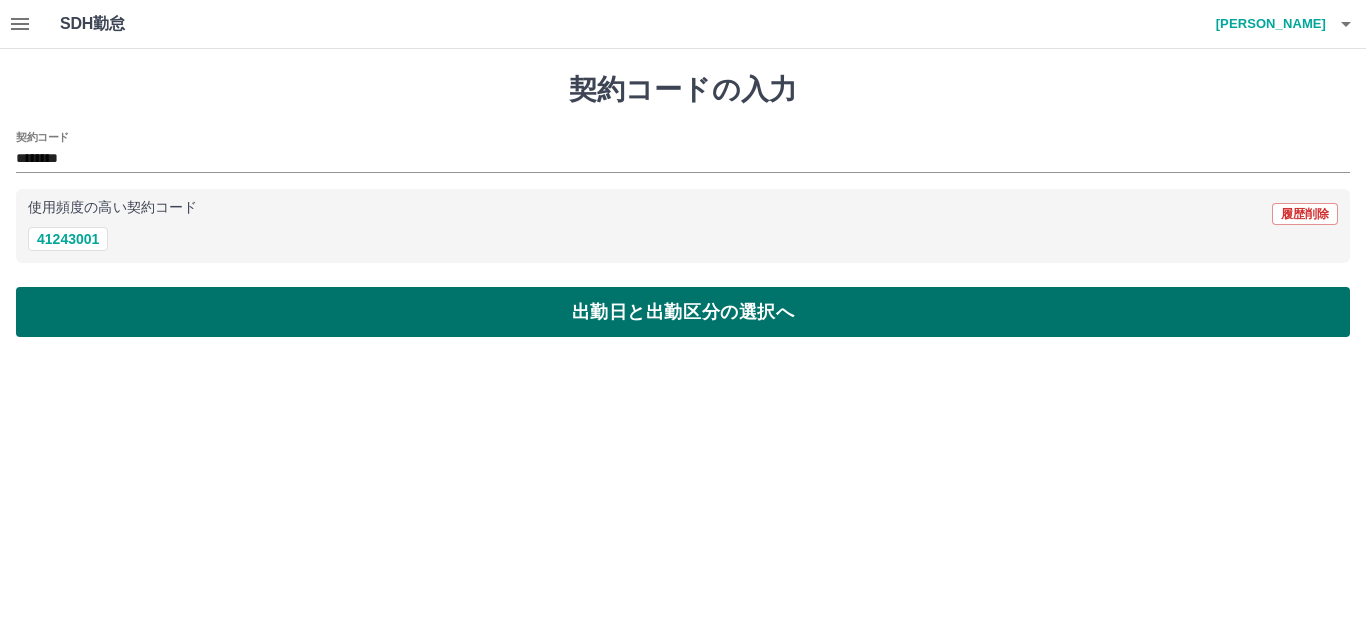 click on "出勤日と出勤区分の選択へ" at bounding box center (683, 312) 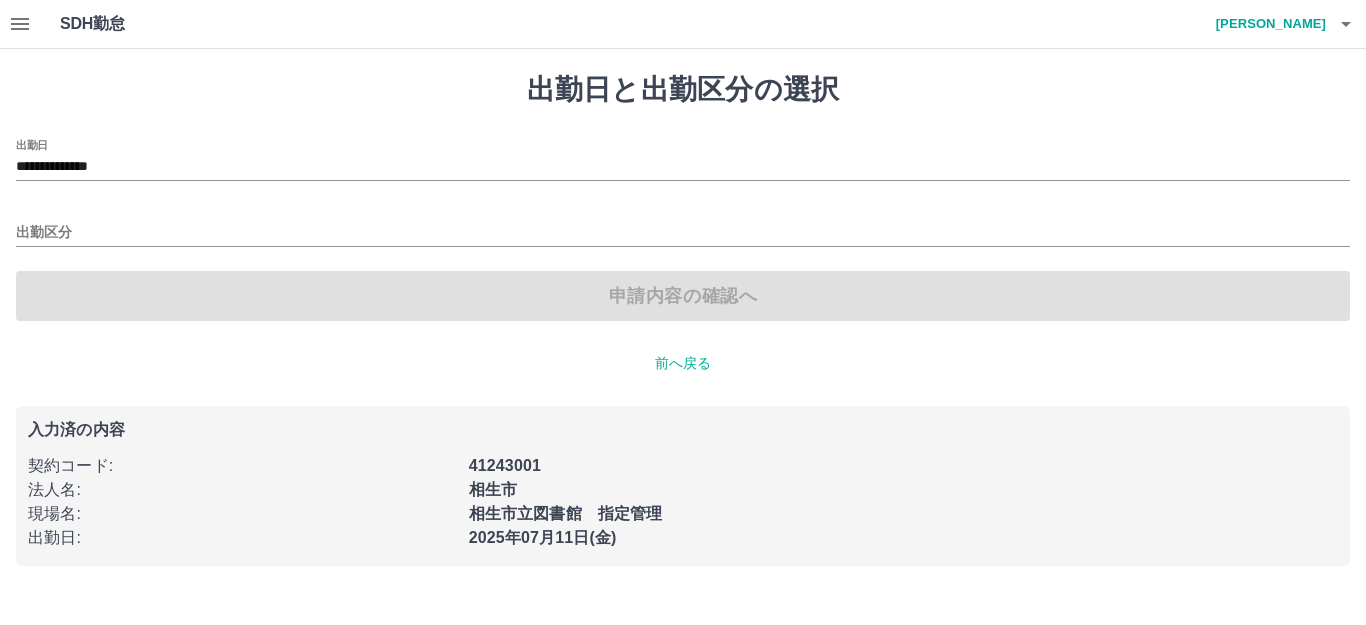 click on "出勤区分" at bounding box center (683, 226) 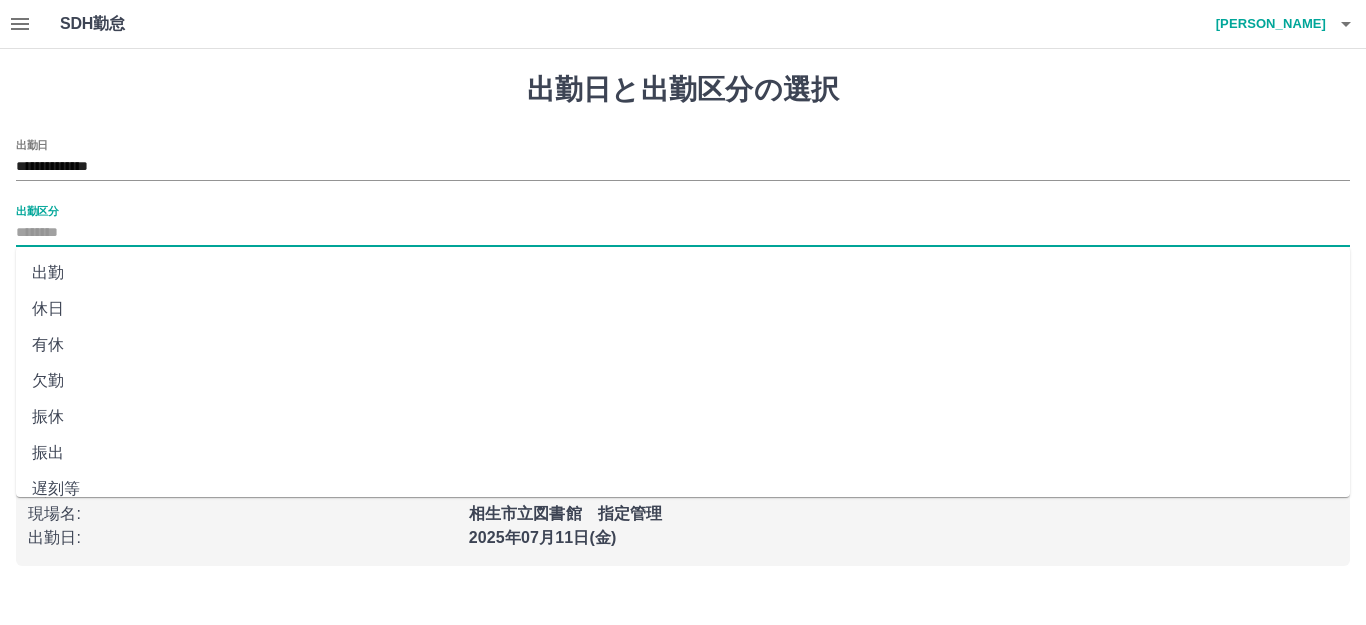 click on "出勤区分" at bounding box center (683, 233) 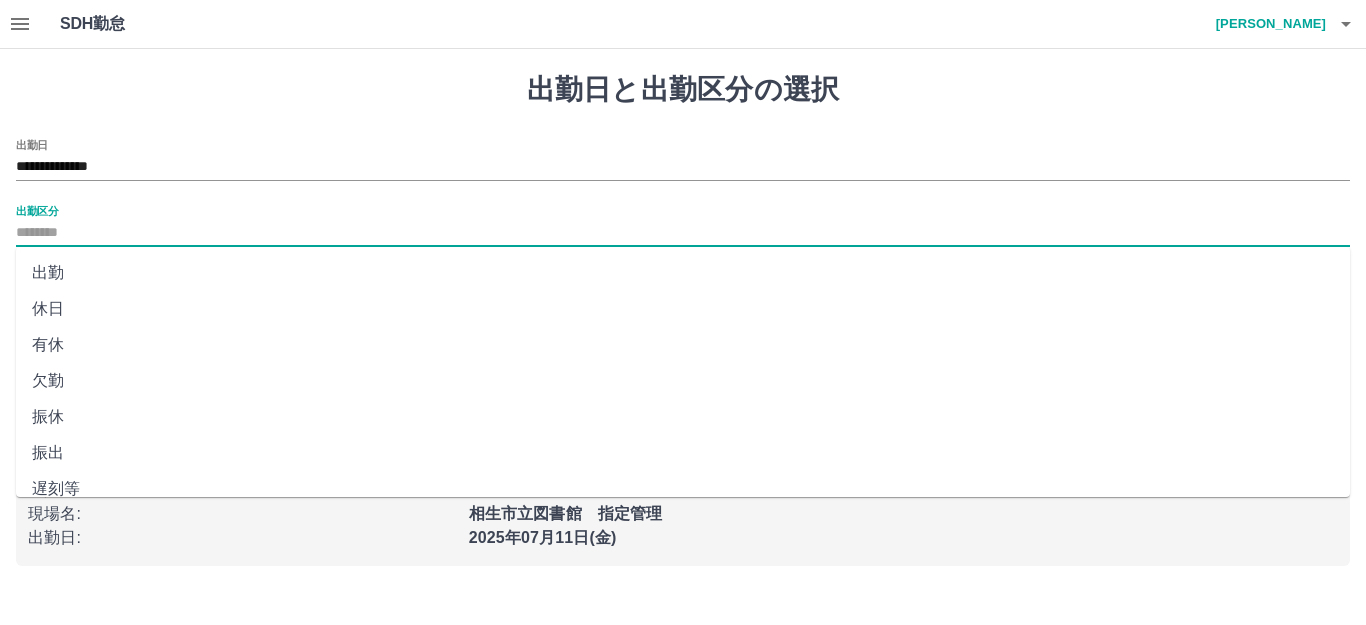 click on "出勤" at bounding box center (683, 273) 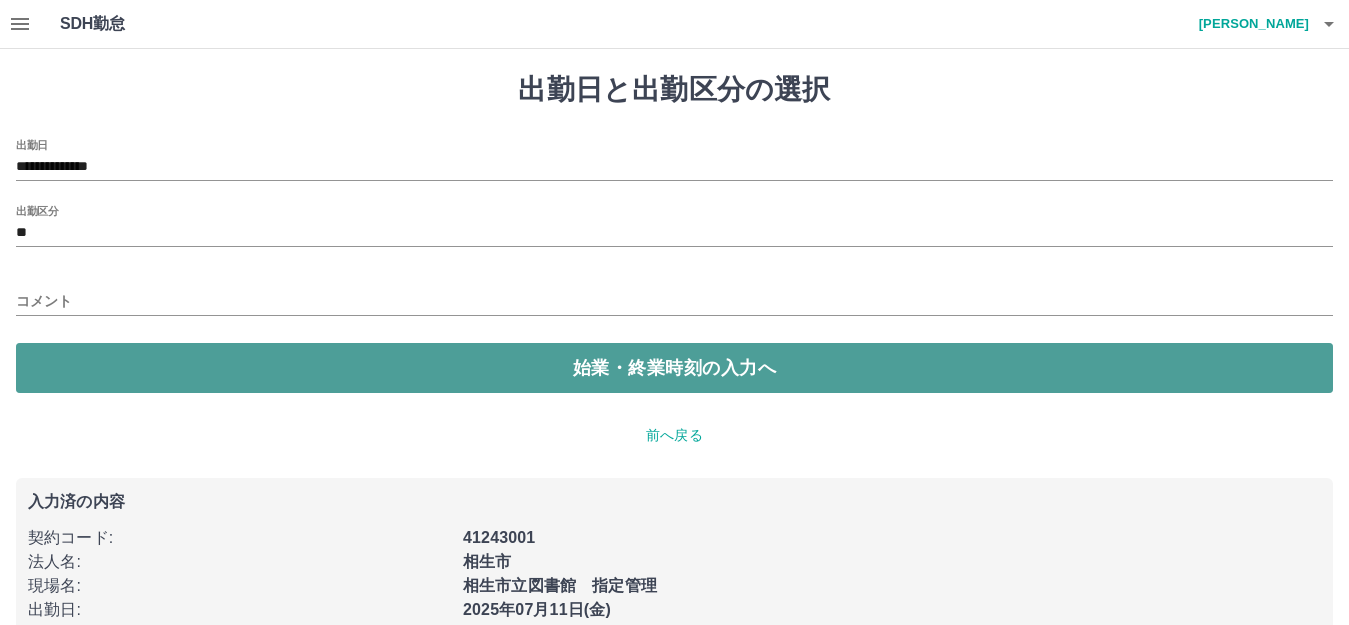 click on "始業・終業時刻の入力へ" at bounding box center (674, 368) 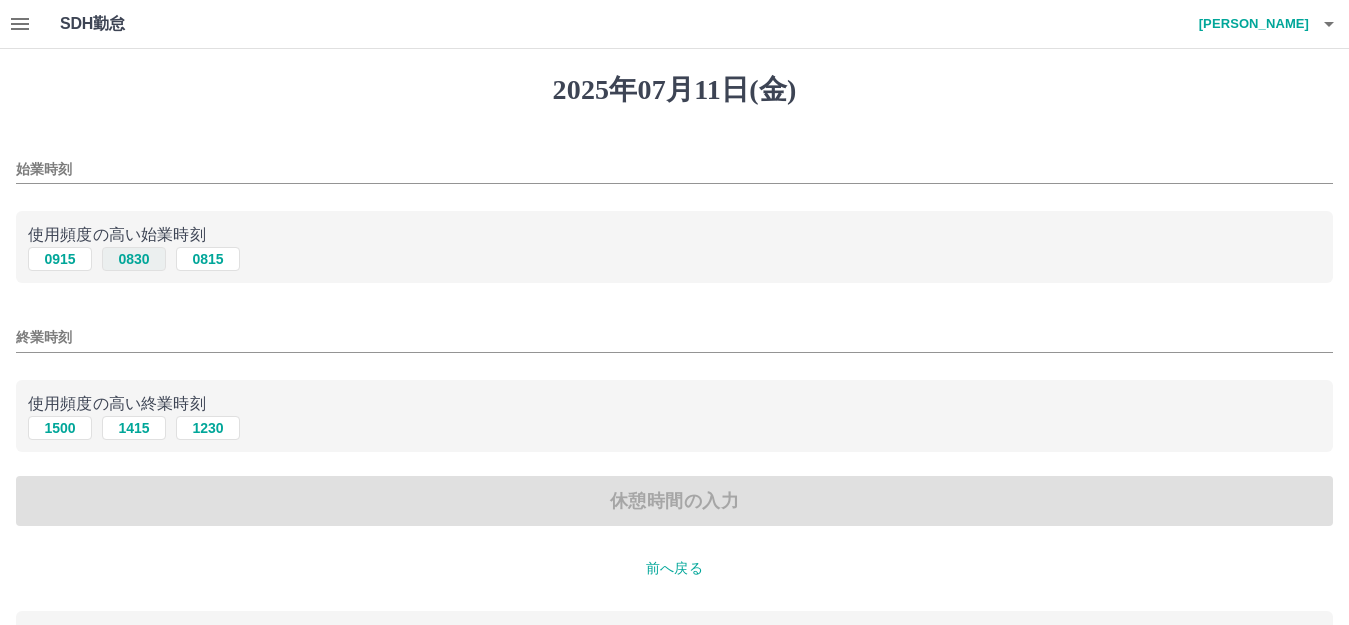 click on "0830" at bounding box center (134, 259) 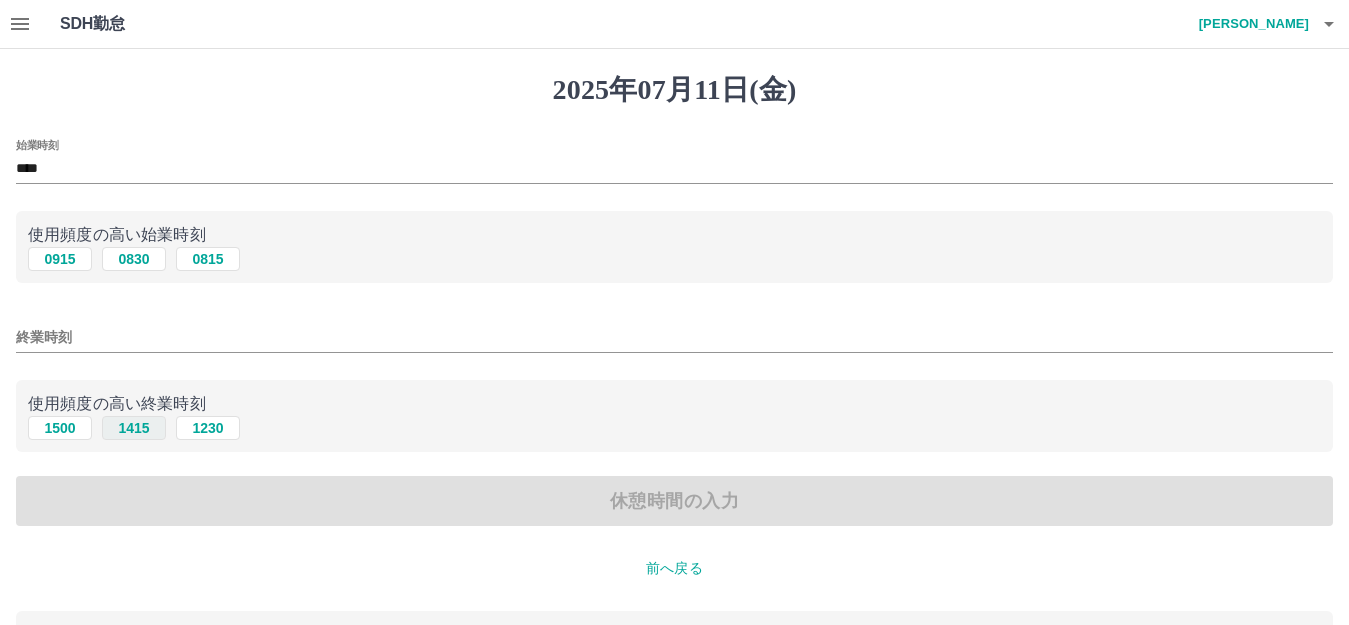 click on "1415" at bounding box center (134, 428) 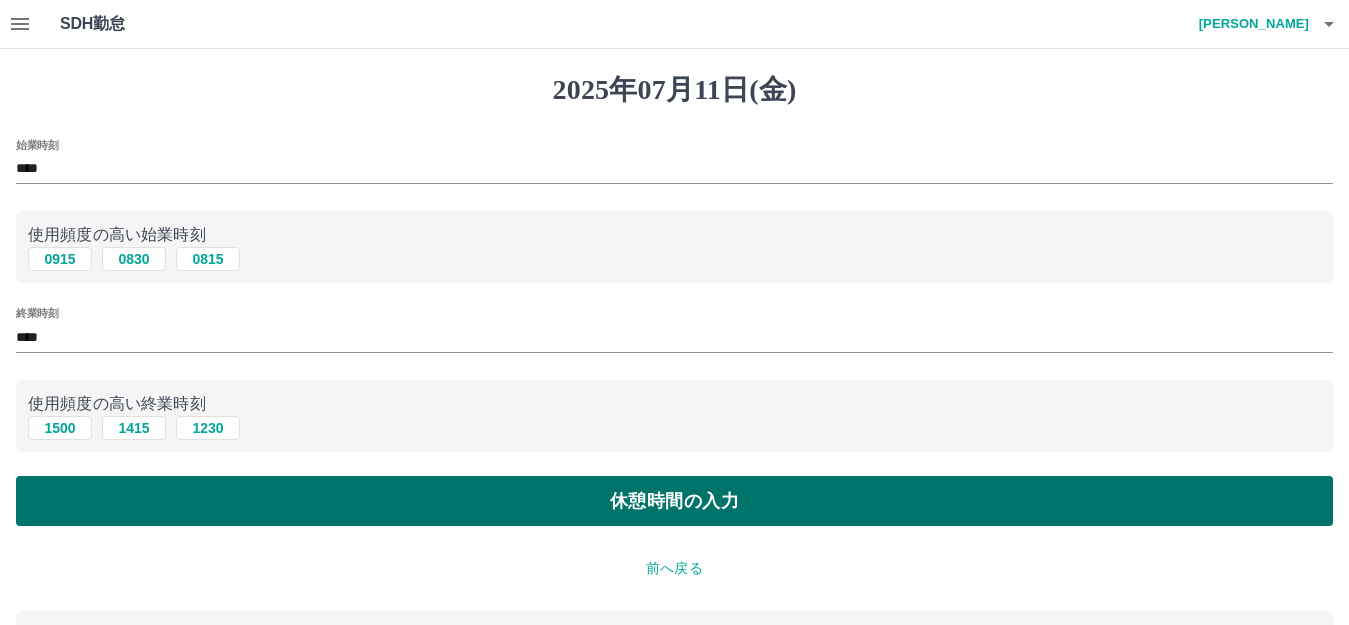 click on "休憩時間の入力" at bounding box center (674, 501) 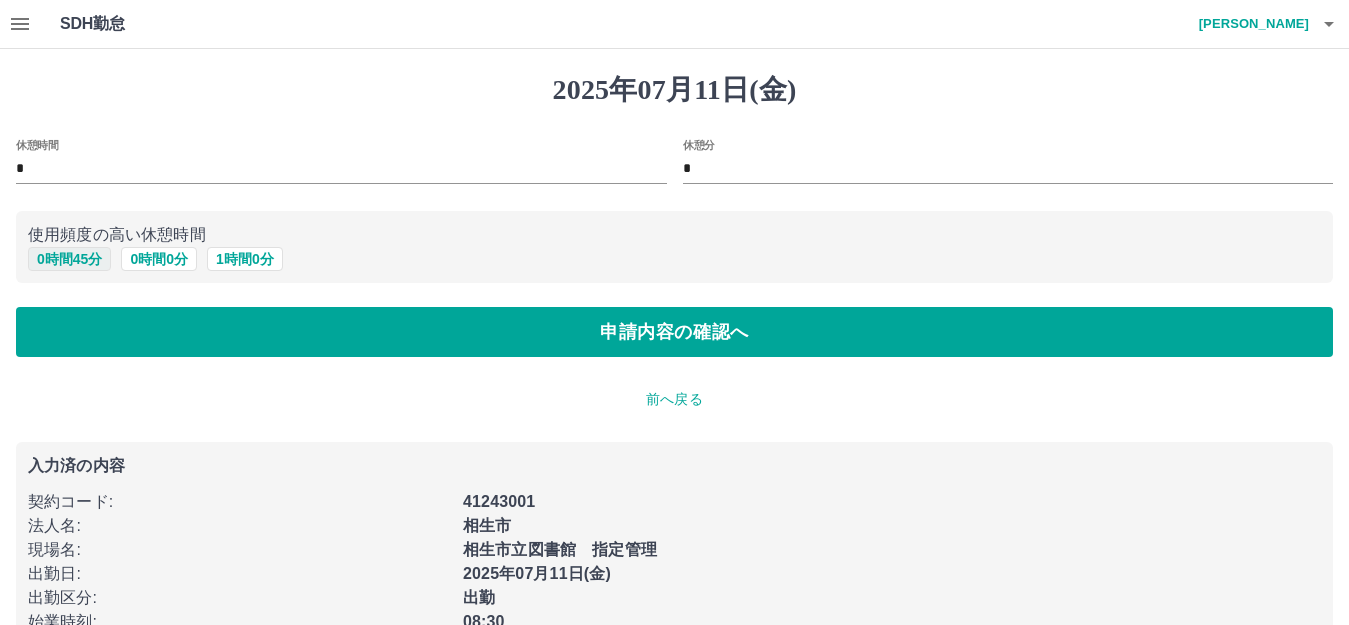 click on "0 時間 45 分" at bounding box center [69, 259] 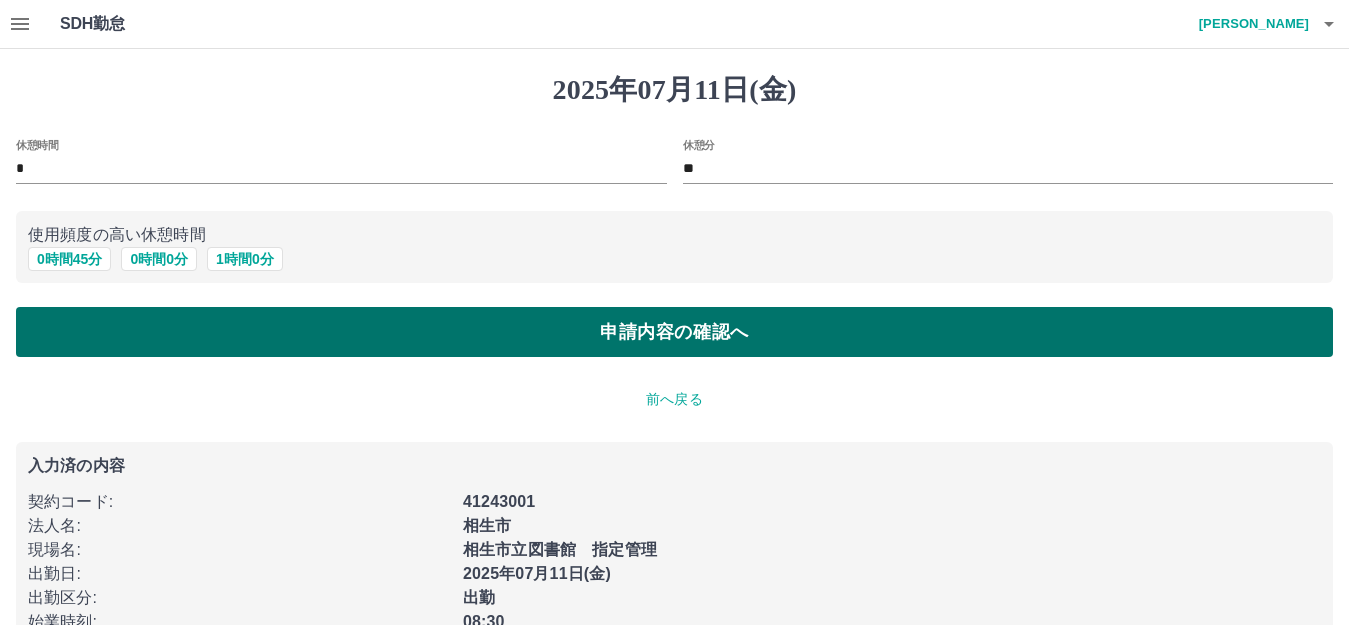 click on "申請内容の確認へ" at bounding box center [674, 332] 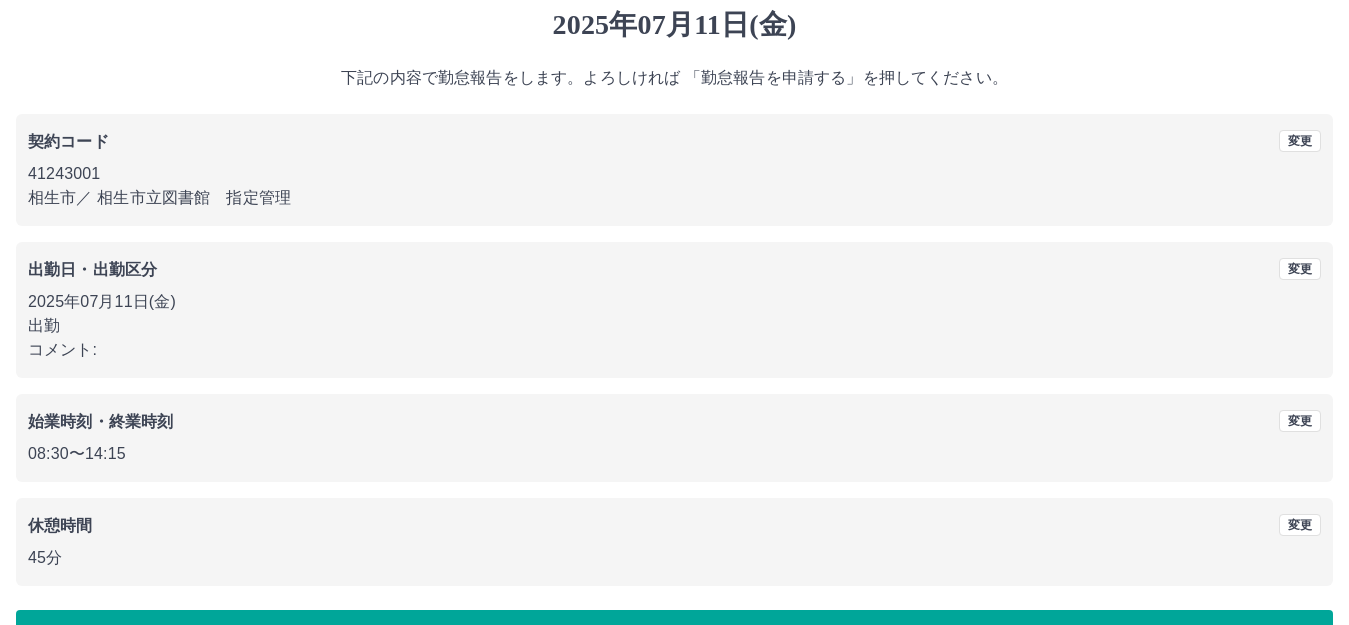 scroll, scrollTop: 124, scrollLeft: 0, axis: vertical 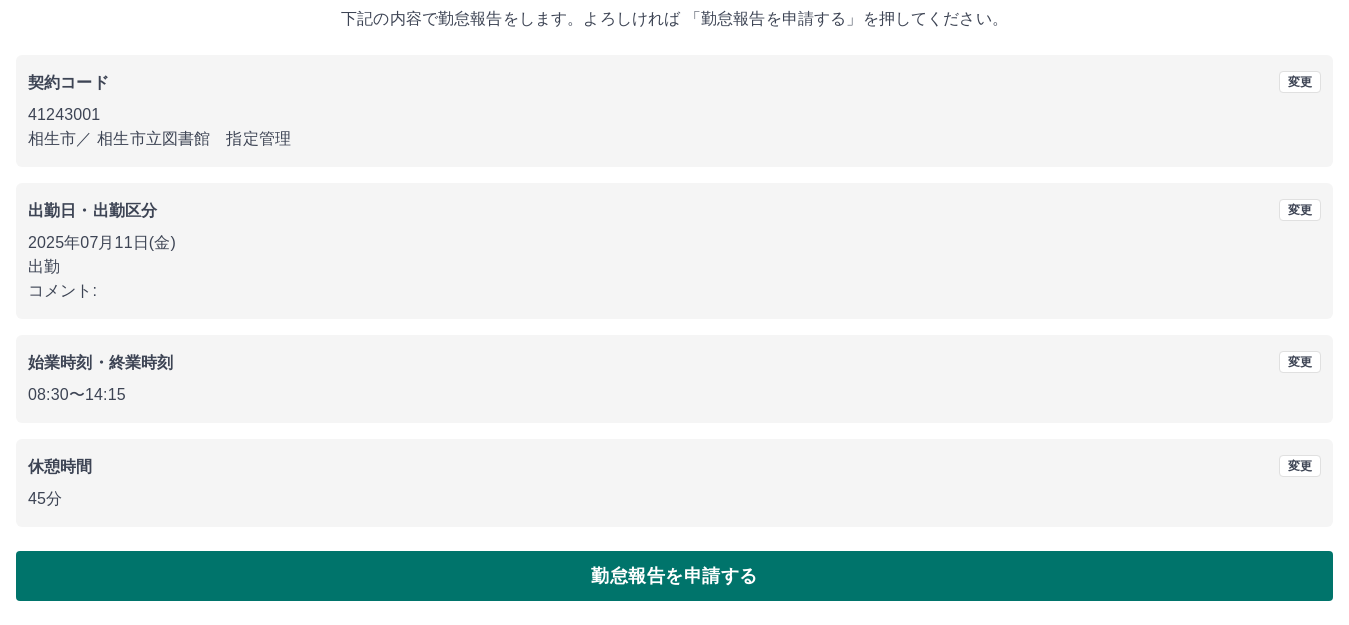click on "勤怠報告を申請する" at bounding box center [674, 576] 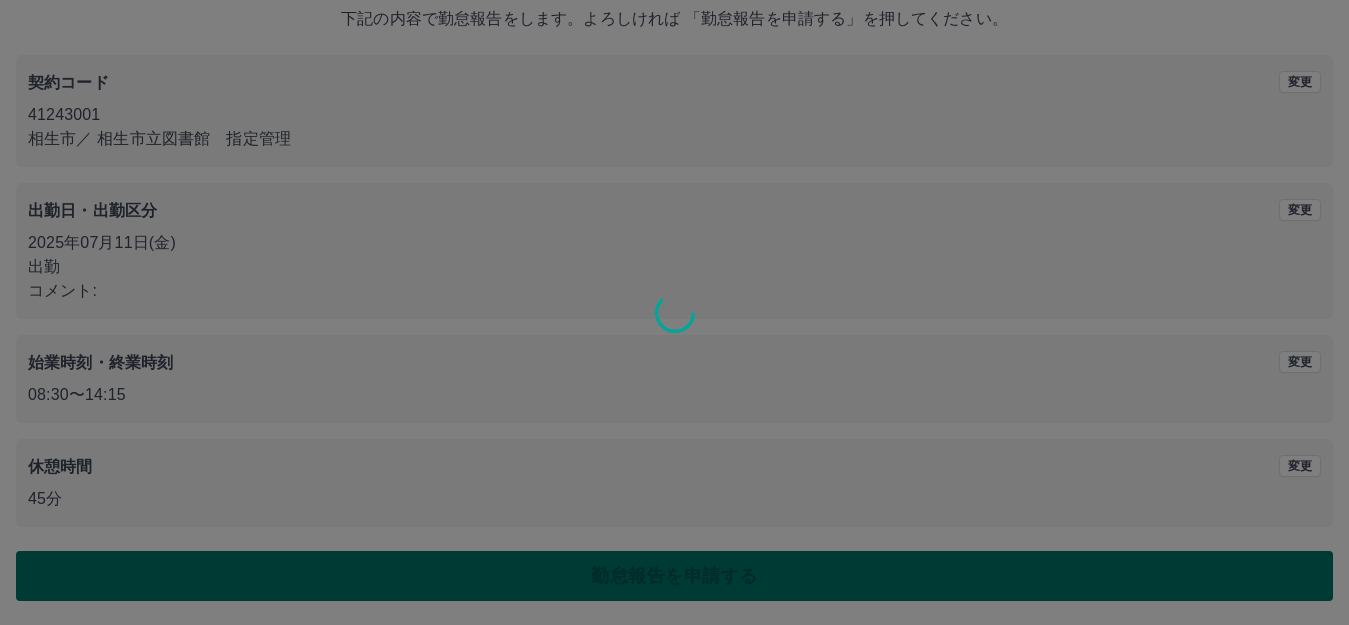 scroll, scrollTop: 0, scrollLeft: 0, axis: both 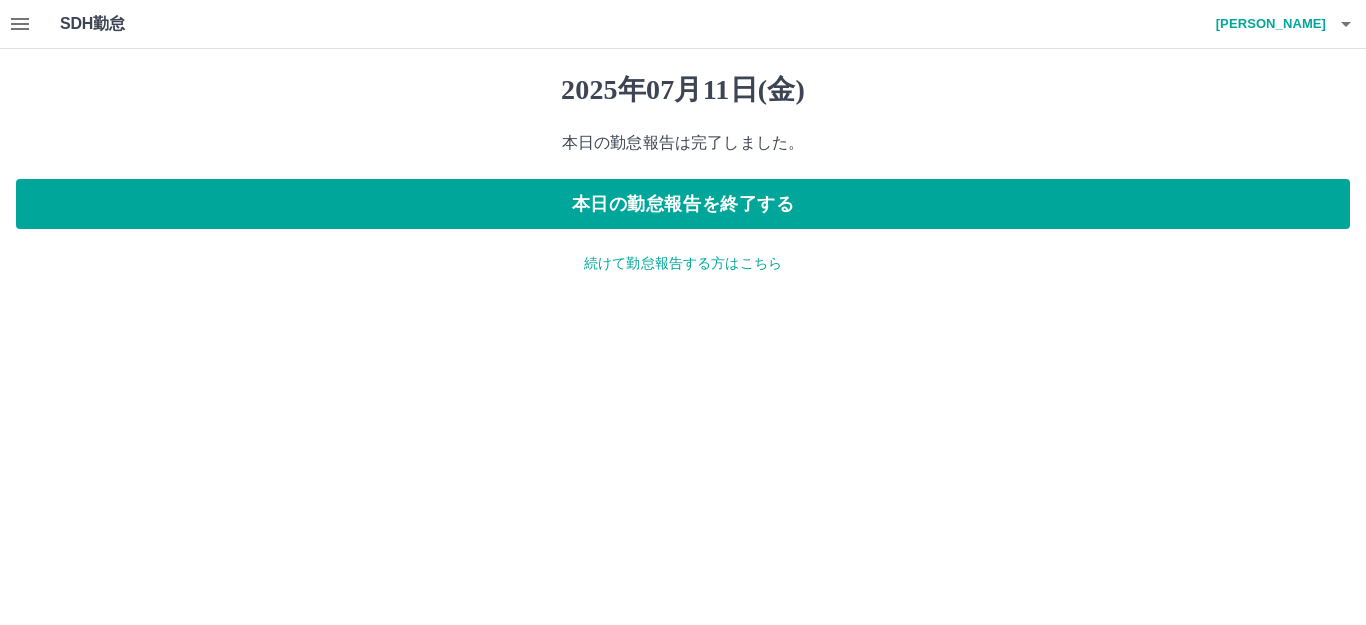 click 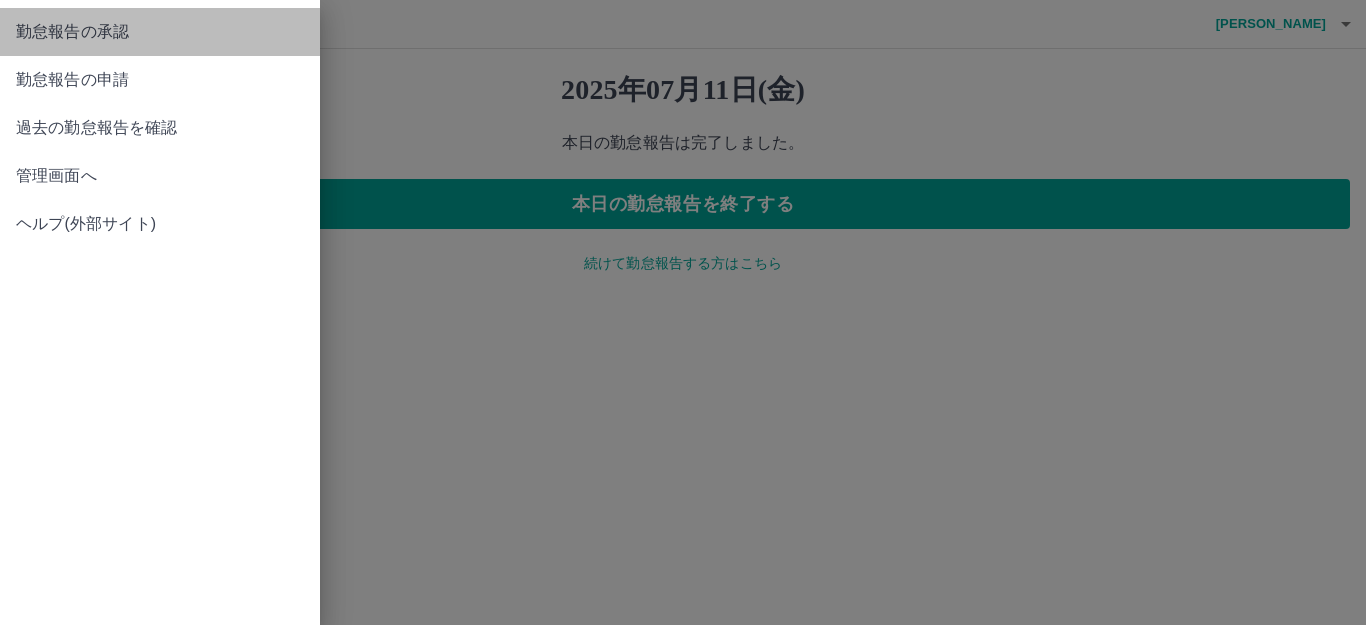 click on "勤怠報告の承認" at bounding box center (160, 32) 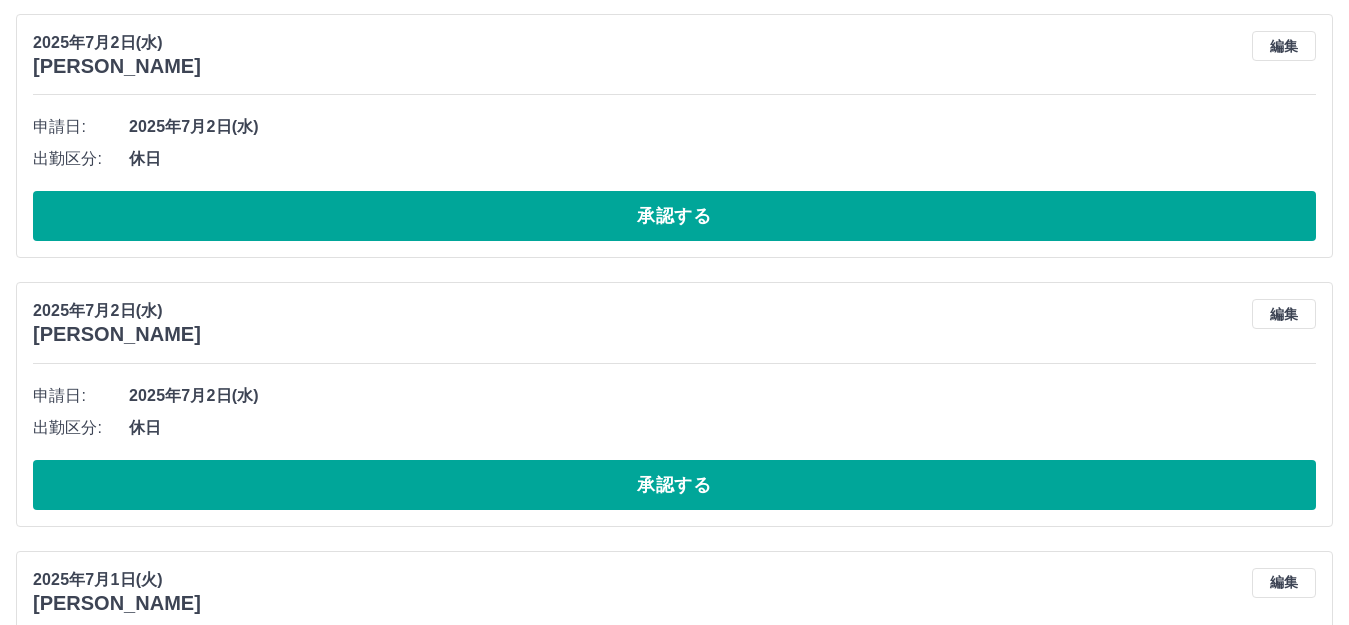 scroll, scrollTop: 8147, scrollLeft: 0, axis: vertical 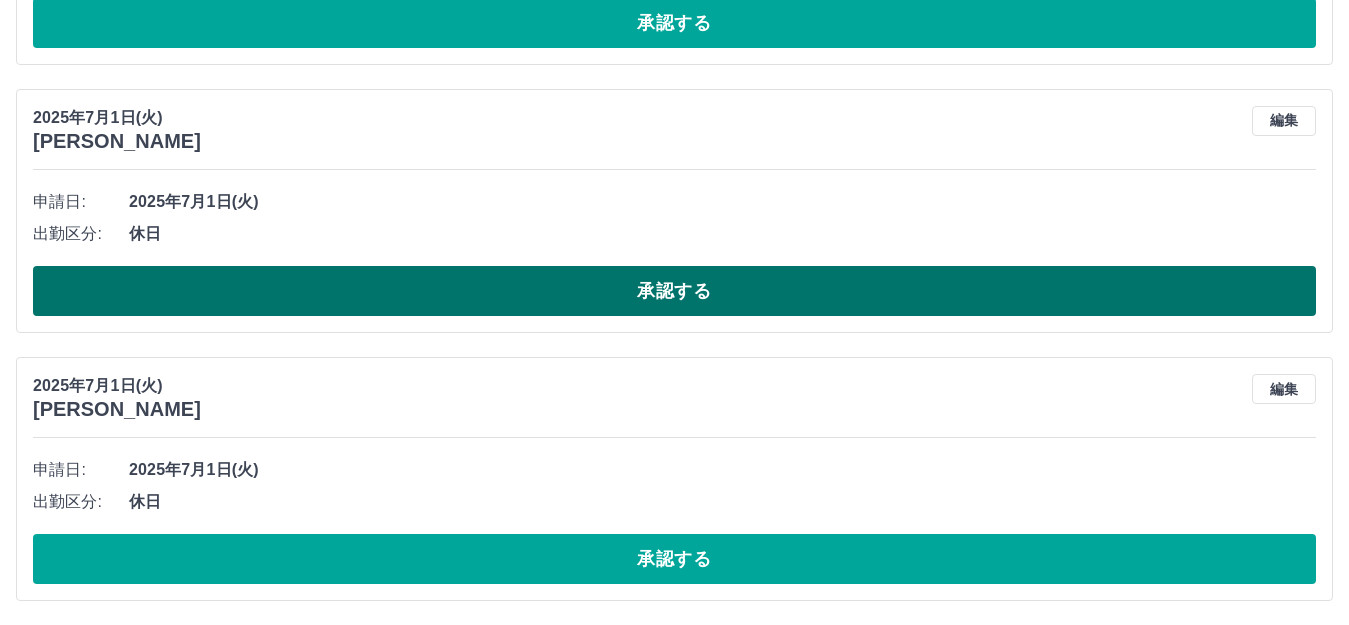 click on "承認する" at bounding box center (674, 291) 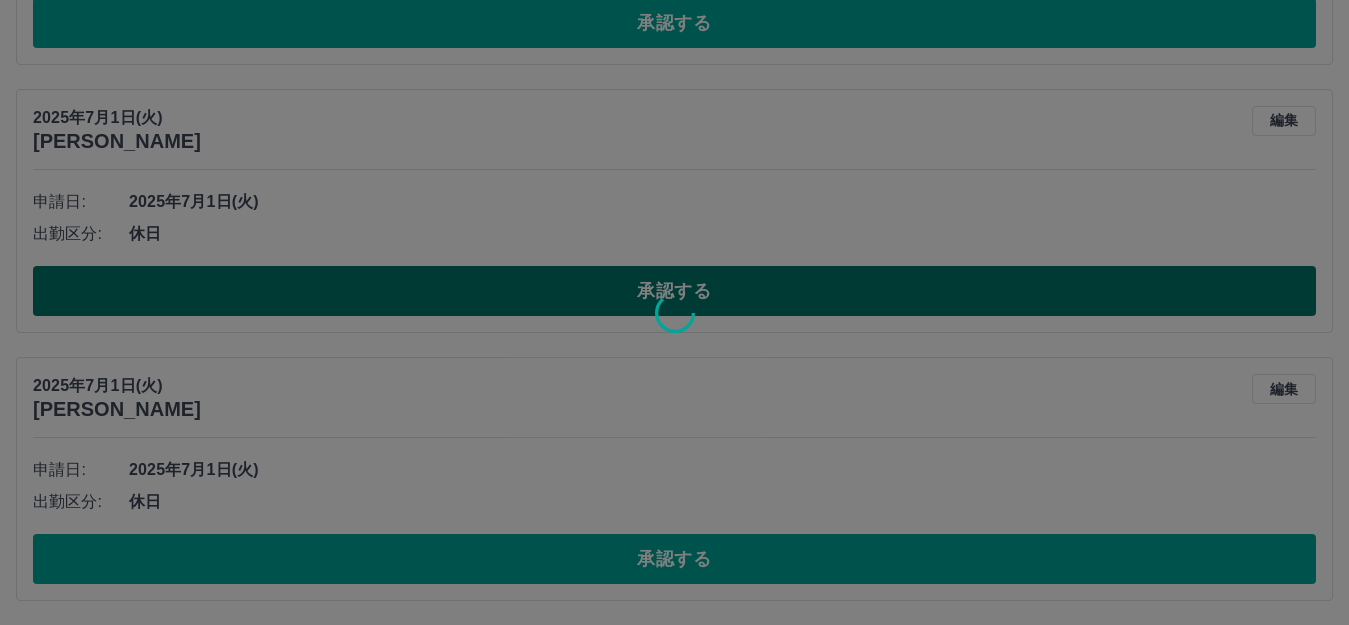 scroll, scrollTop: 8992, scrollLeft: 0, axis: vertical 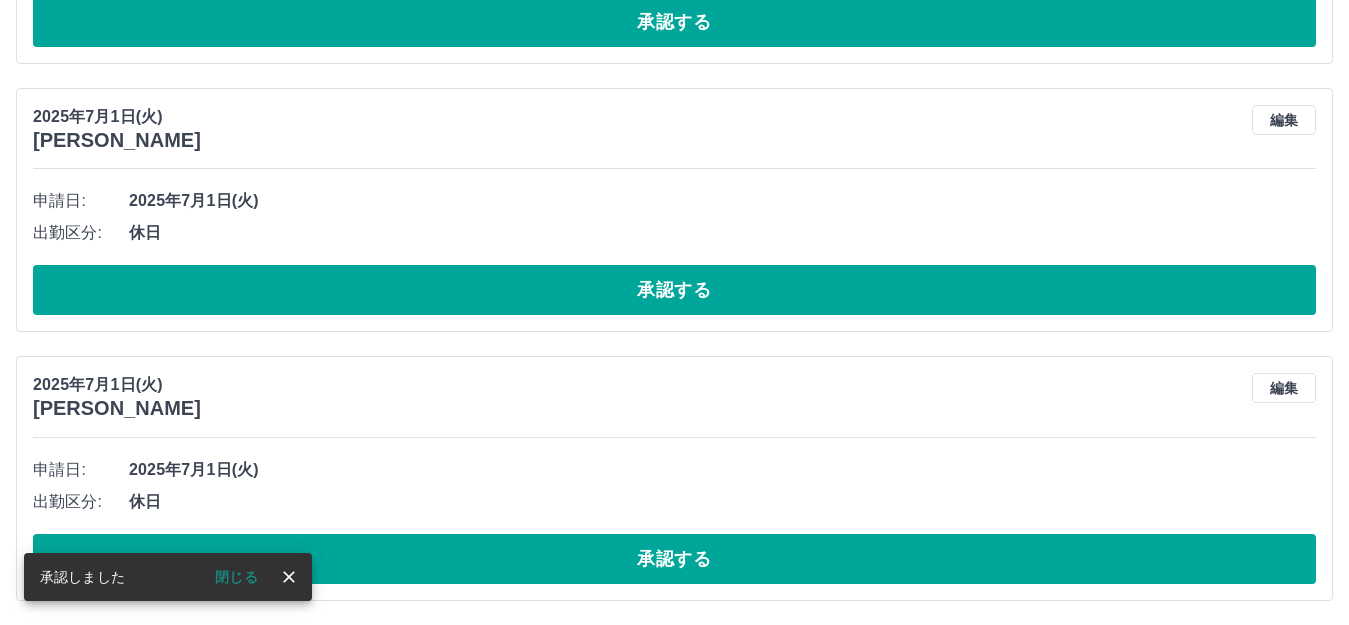 click on "承認する" at bounding box center (674, 290) 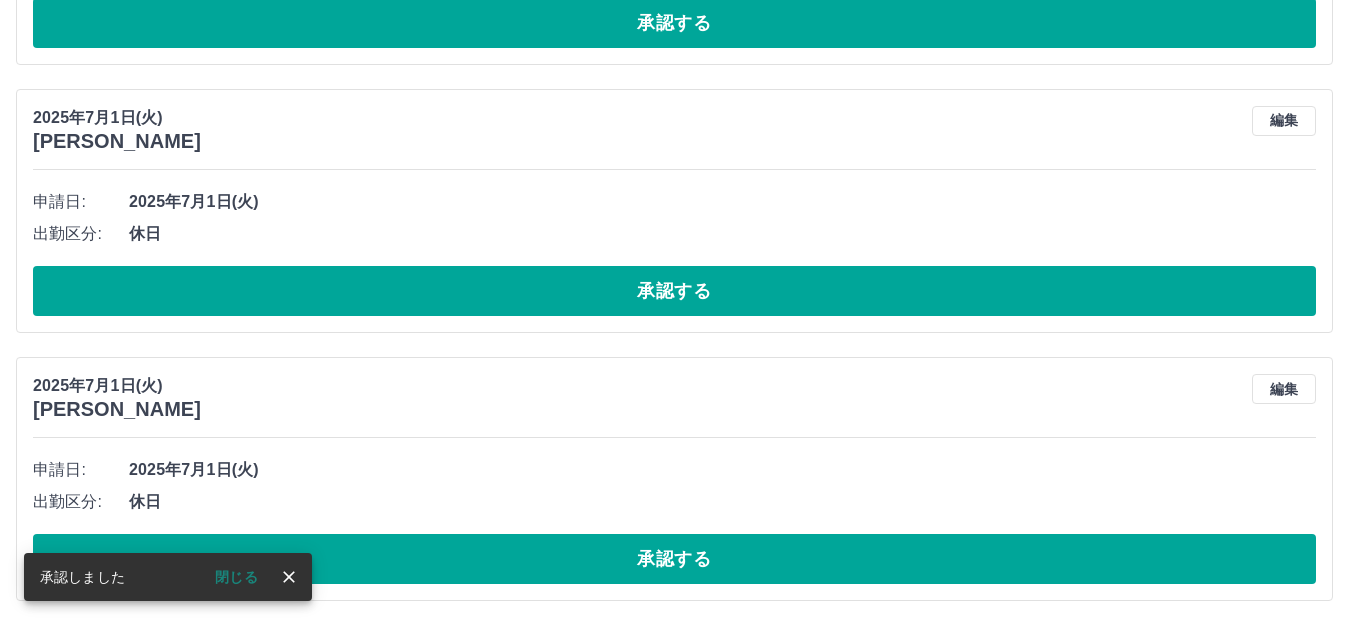 scroll, scrollTop: 8723, scrollLeft: 0, axis: vertical 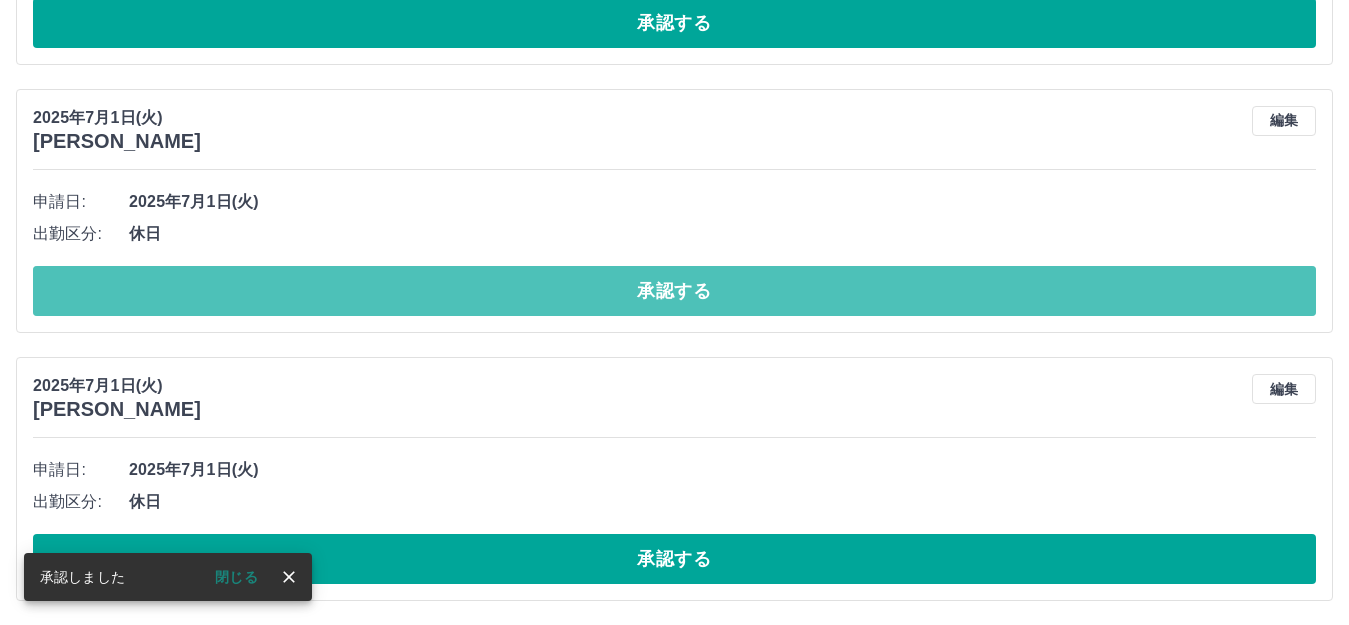 click on "承認する" at bounding box center [674, 291] 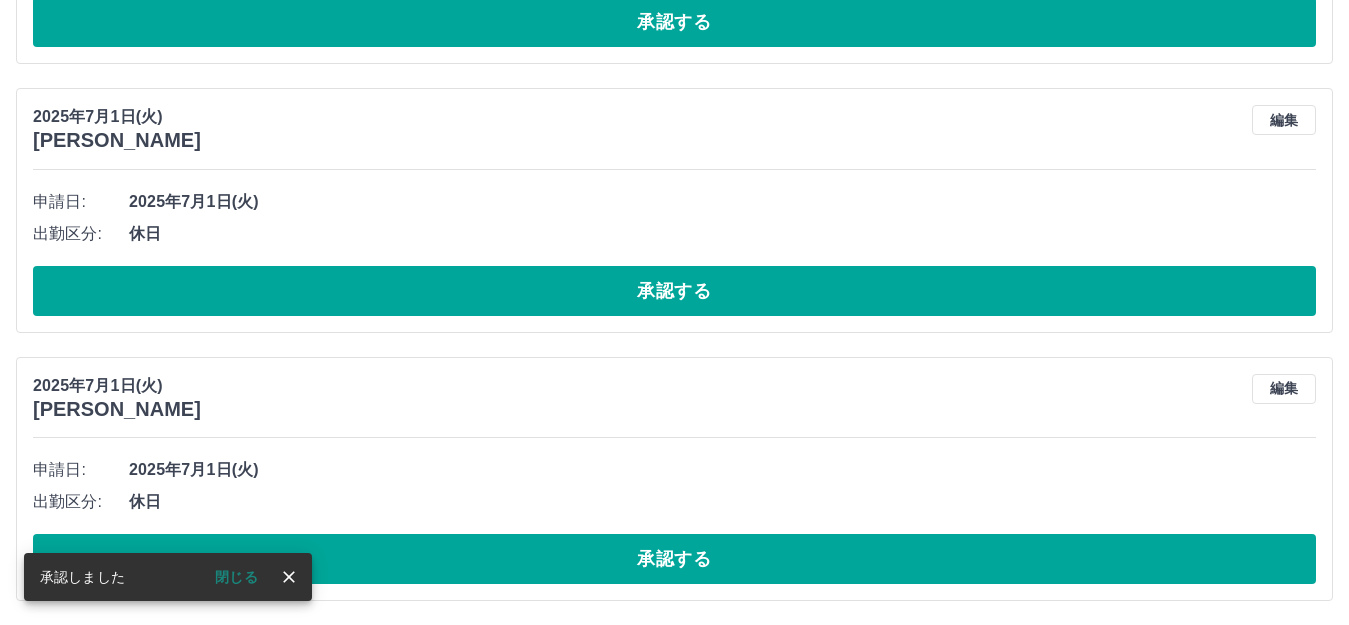 scroll, scrollTop: 8455, scrollLeft: 0, axis: vertical 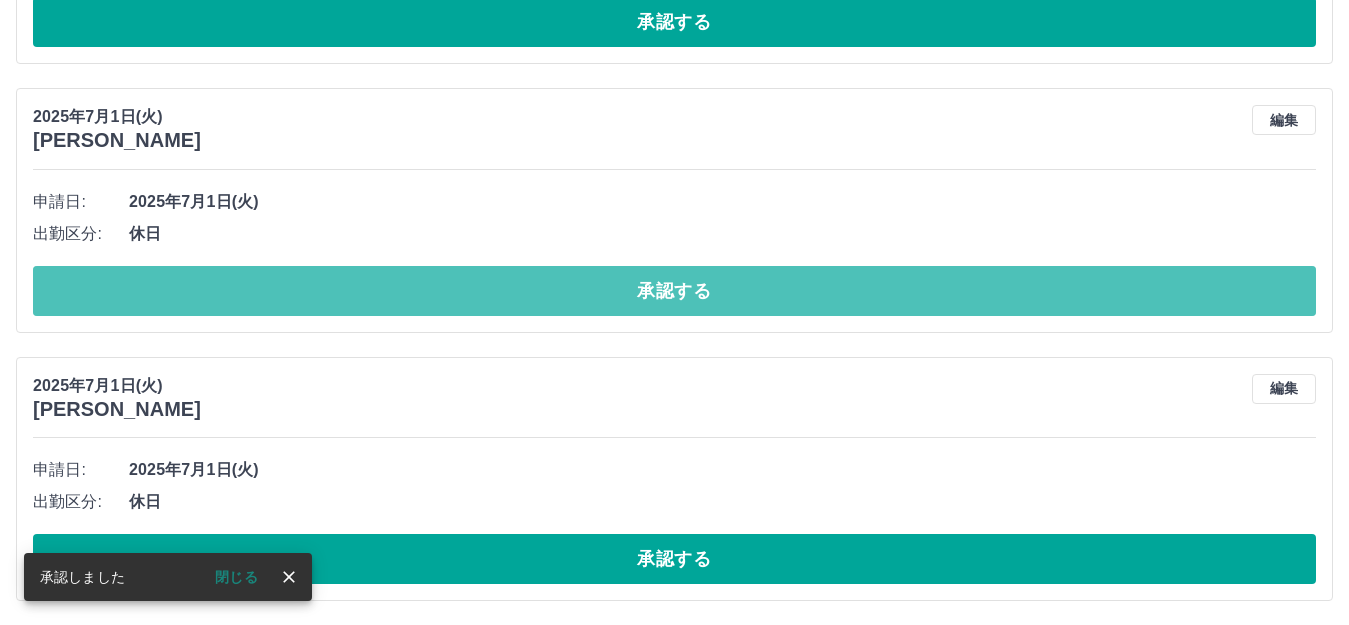 click on "承認する" at bounding box center [674, 291] 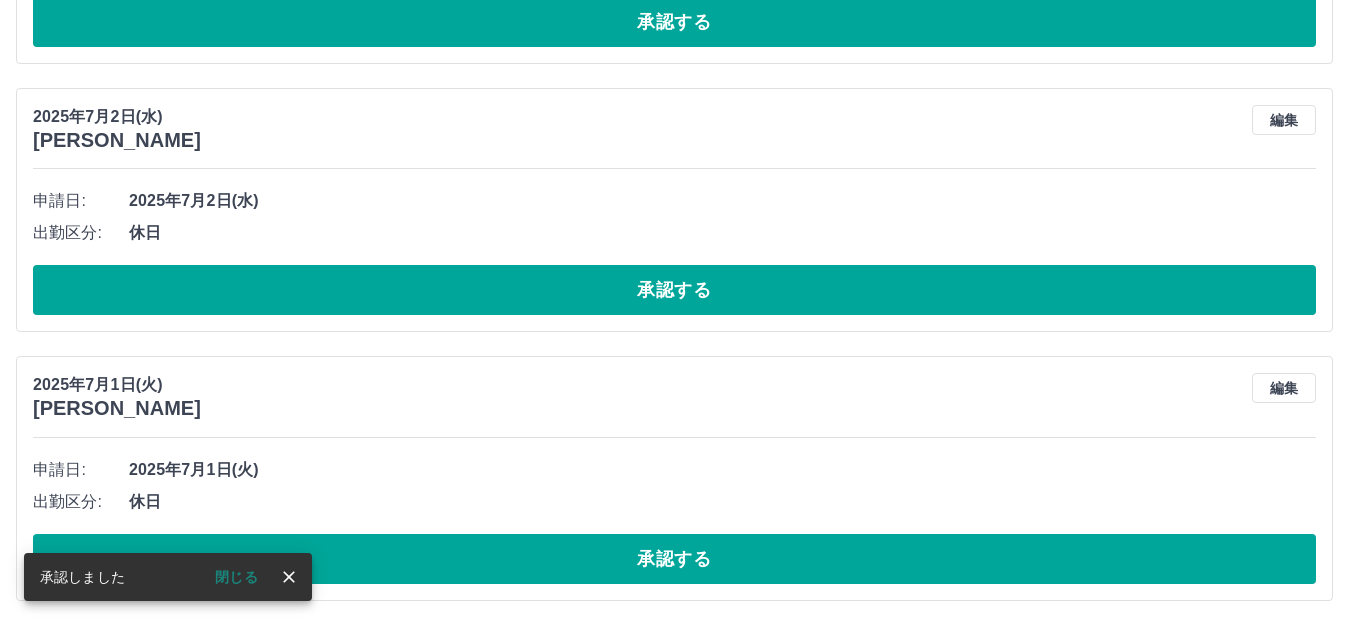 scroll, scrollTop: 8187, scrollLeft: 0, axis: vertical 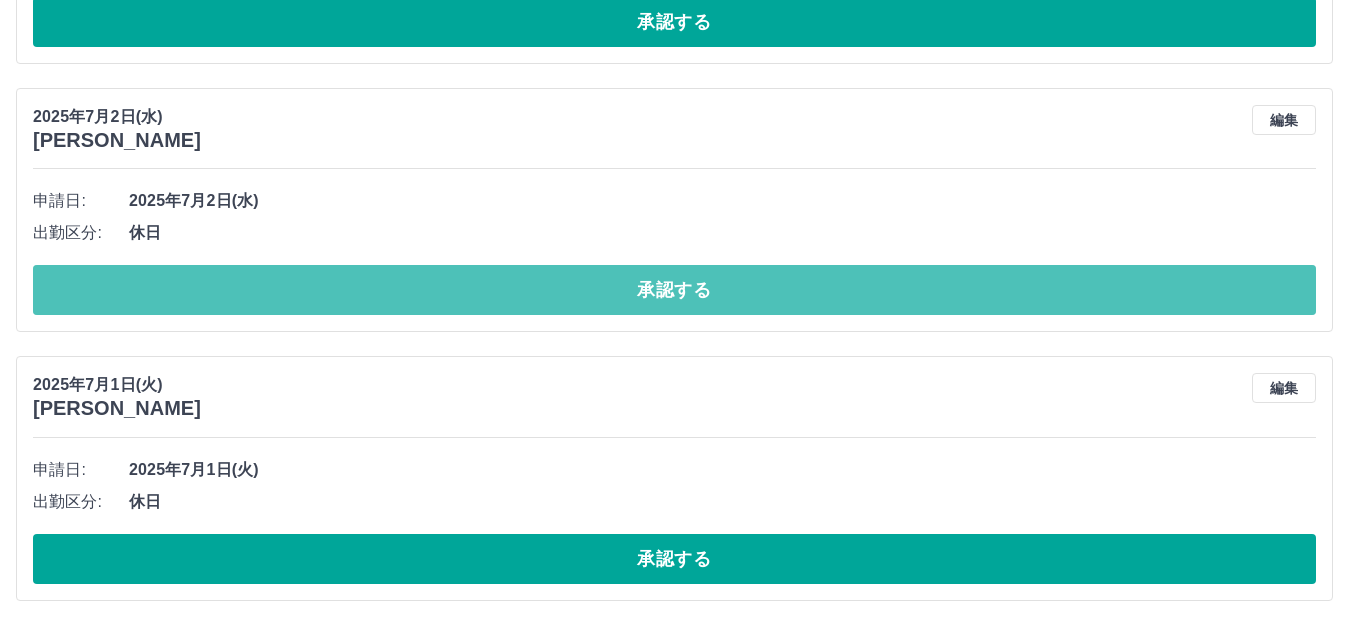 click on "承認する" at bounding box center (674, 290) 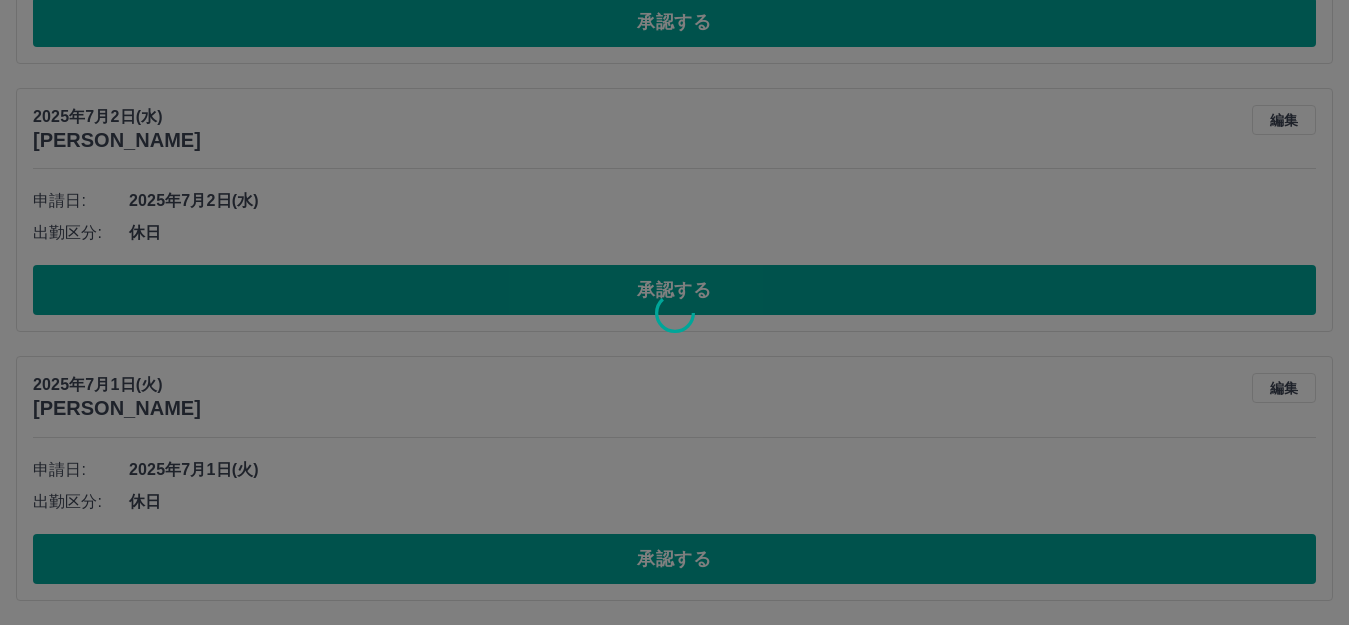 scroll, scrollTop: 7918, scrollLeft: 0, axis: vertical 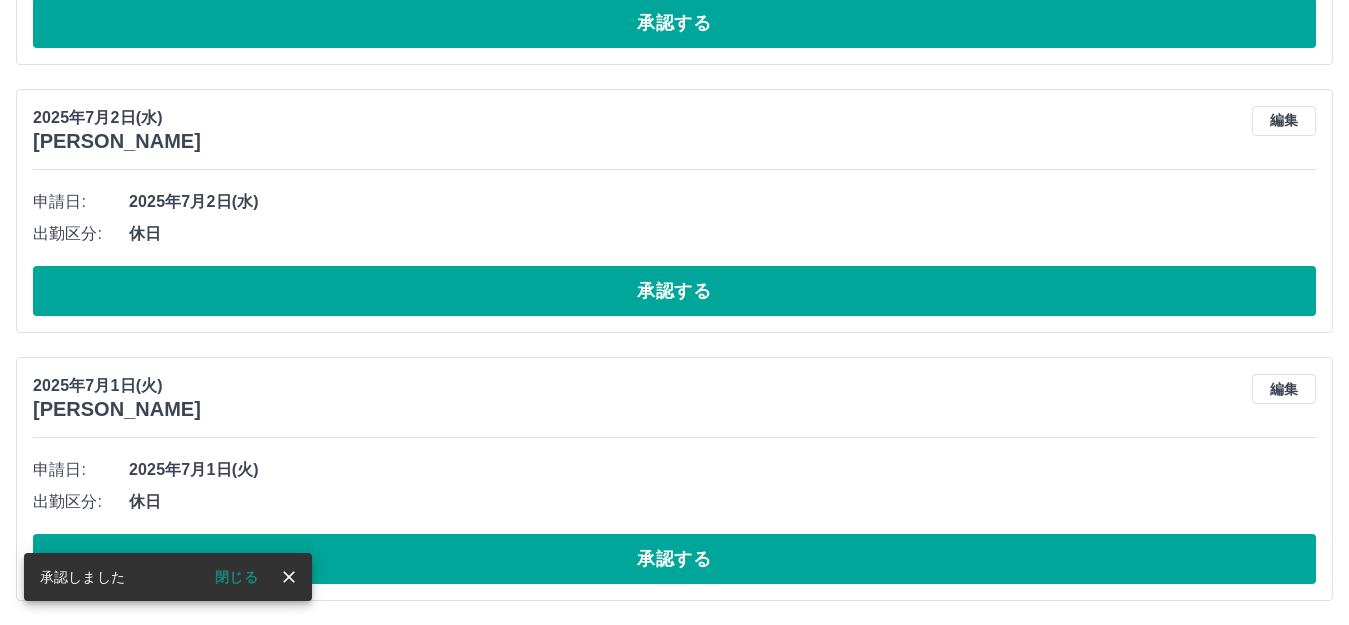 click on "承認する" at bounding box center [674, 291] 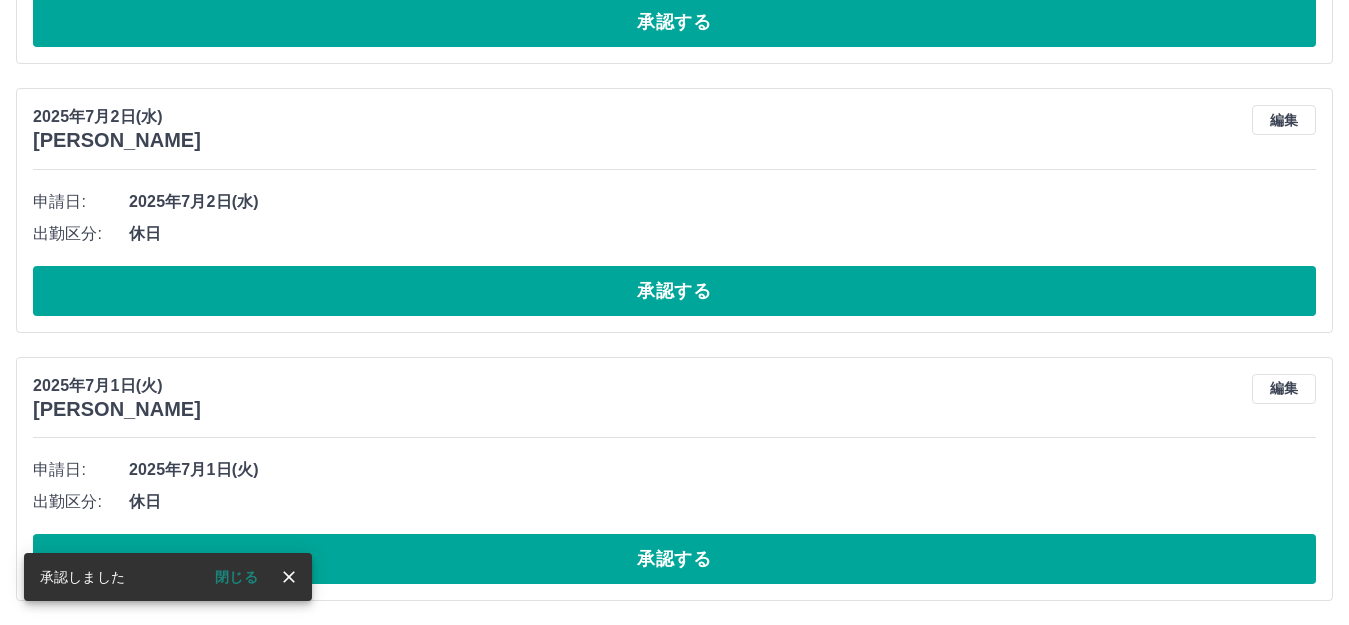 scroll, scrollTop: 7650, scrollLeft: 0, axis: vertical 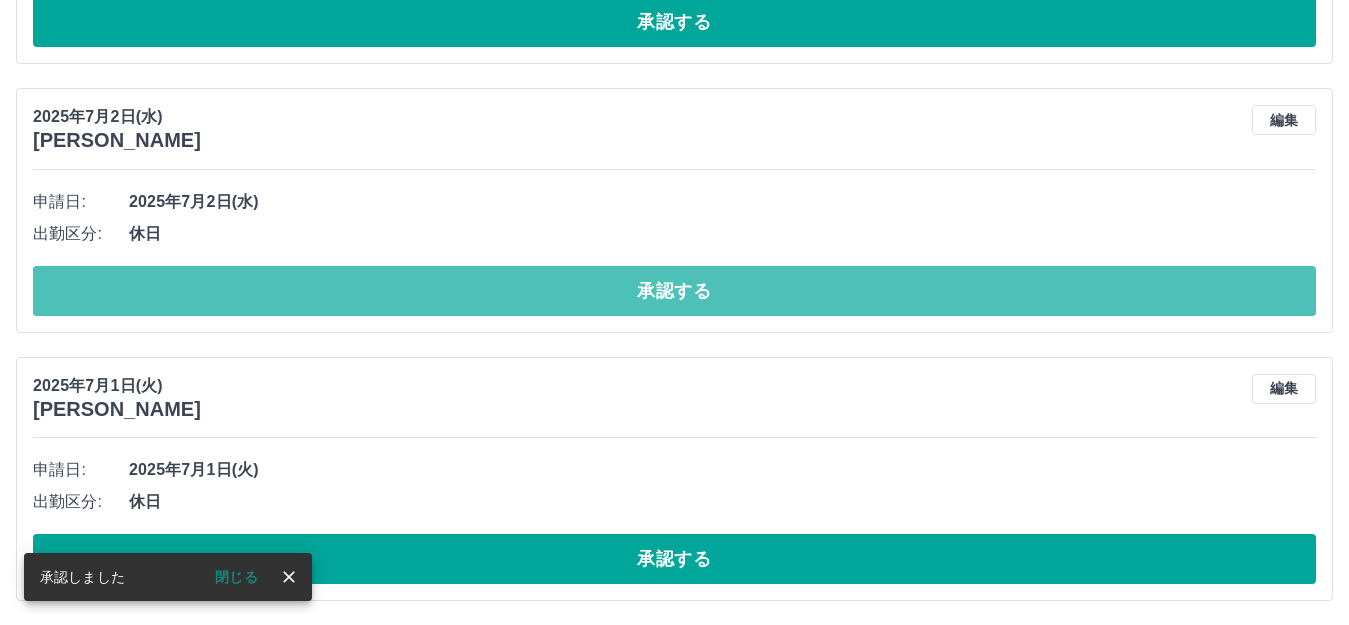 click on "承認する" at bounding box center [674, 291] 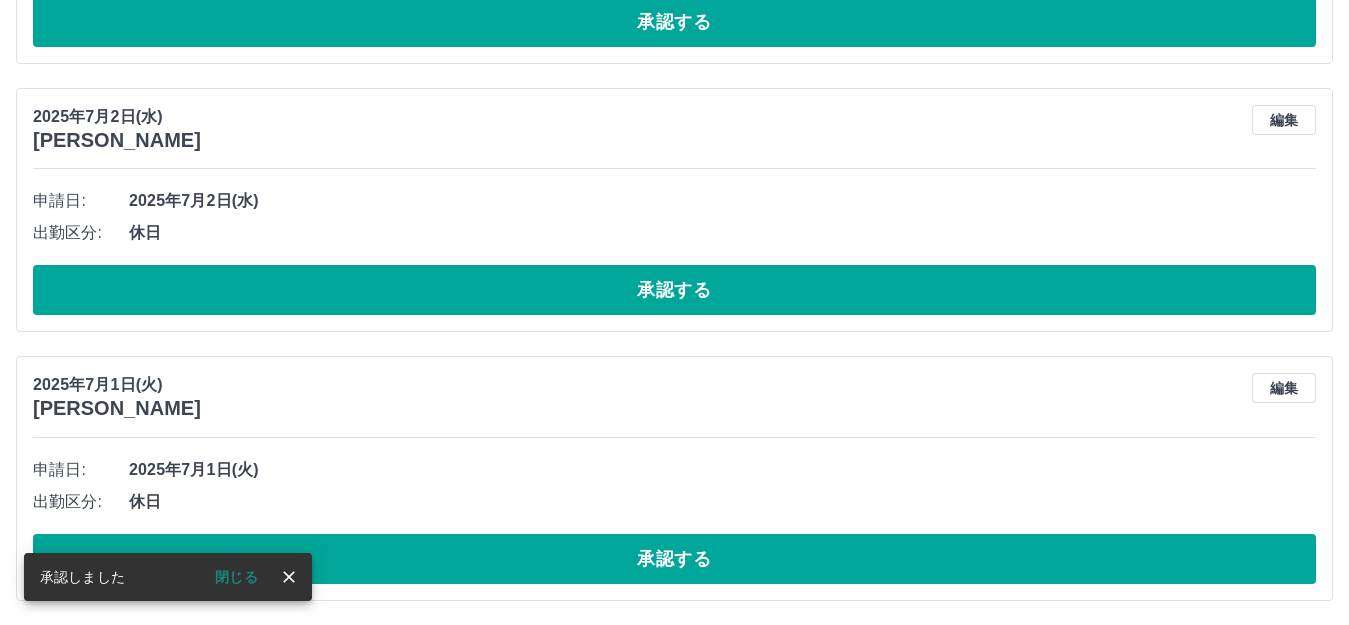 scroll, scrollTop: 7382, scrollLeft: 0, axis: vertical 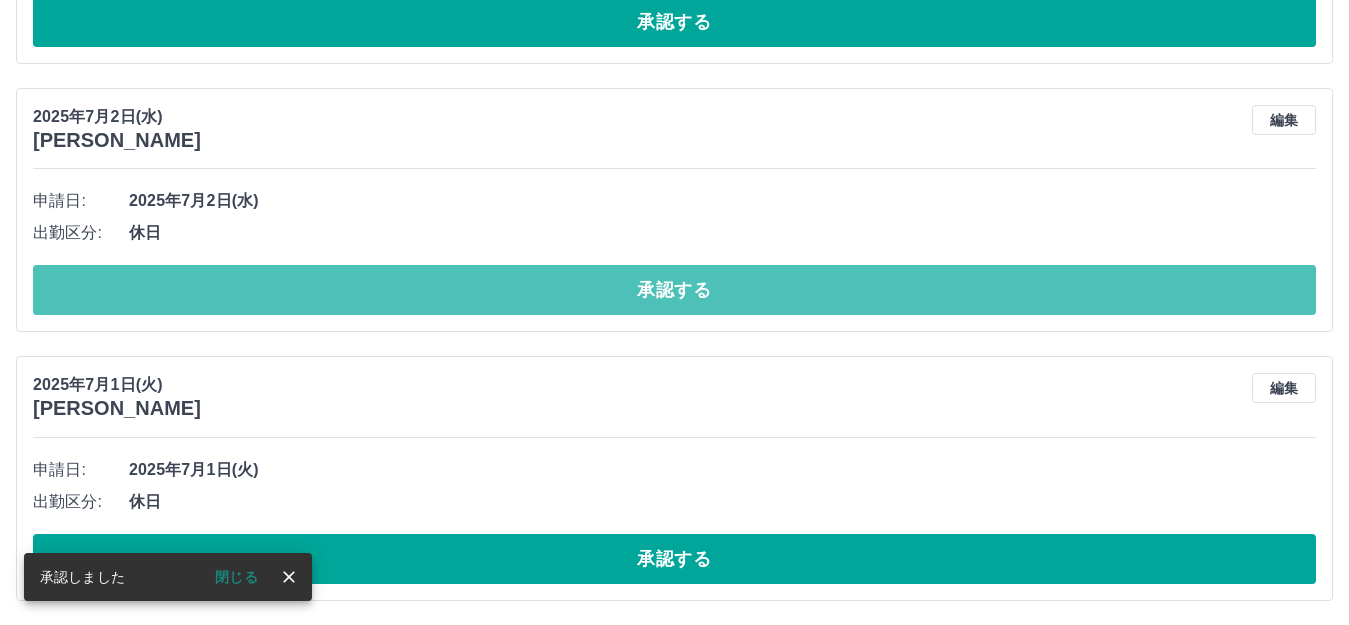 click on "承認する" at bounding box center [674, 290] 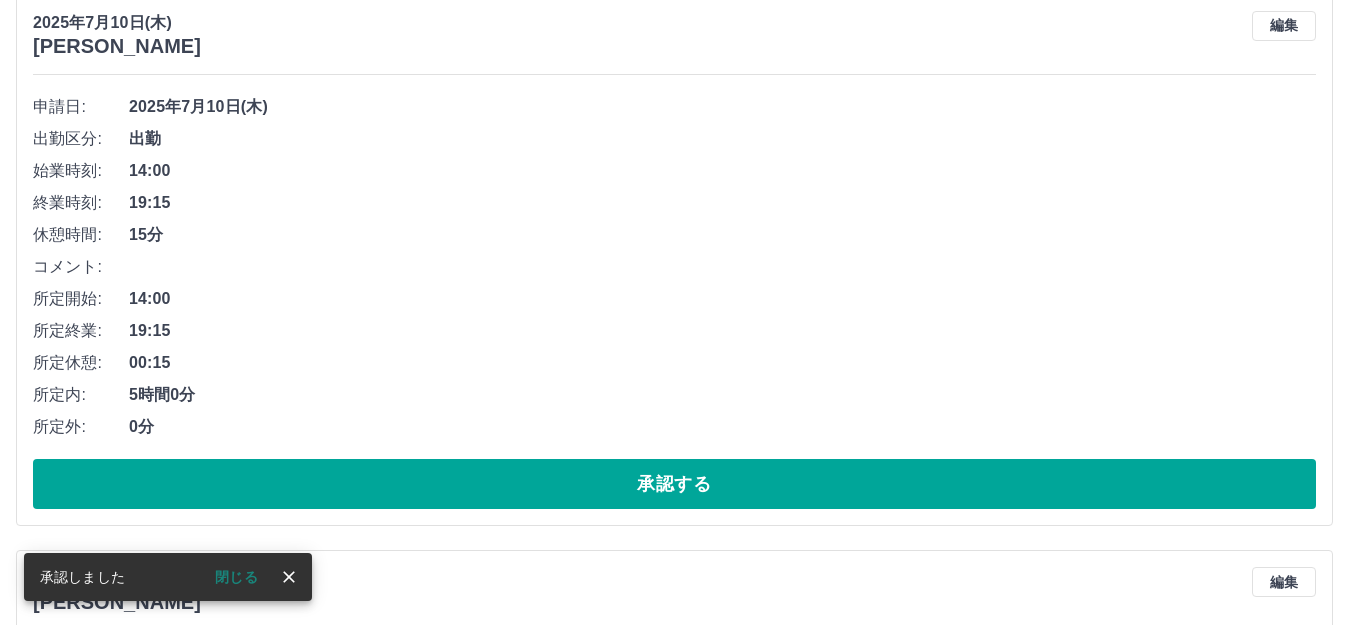 scroll, scrollTop: 6913, scrollLeft: 0, axis: vertical 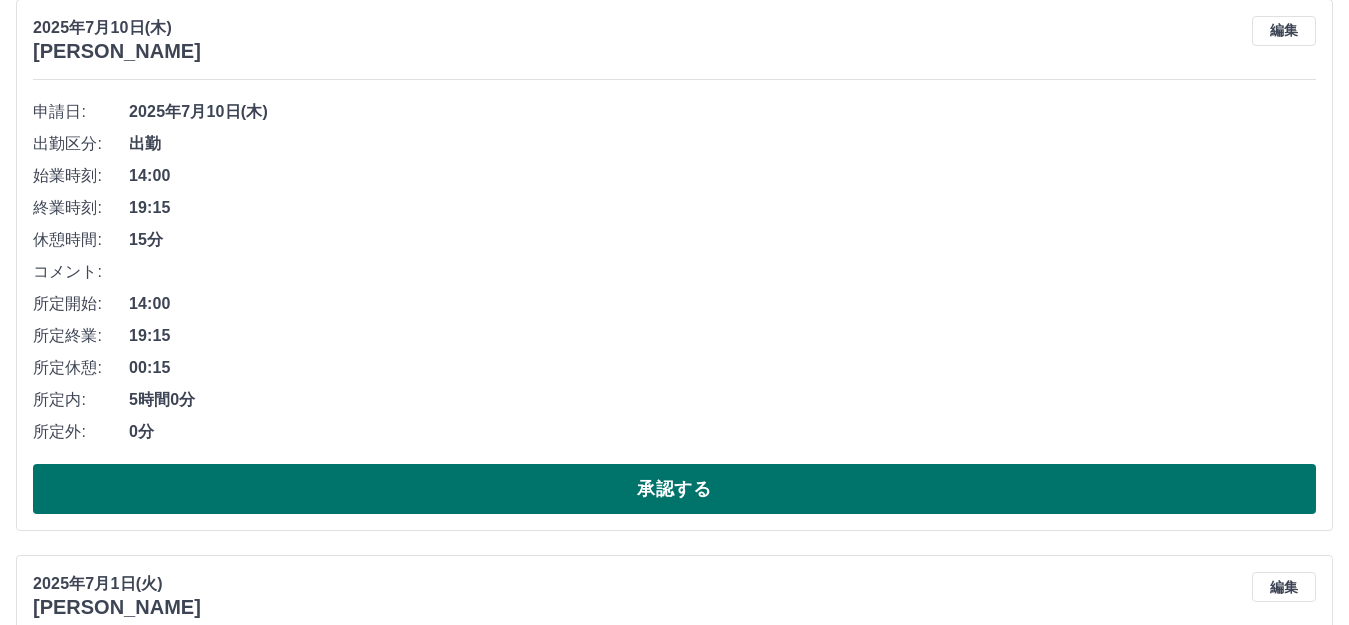 click on "承認する" at bounding box center (674, 489) 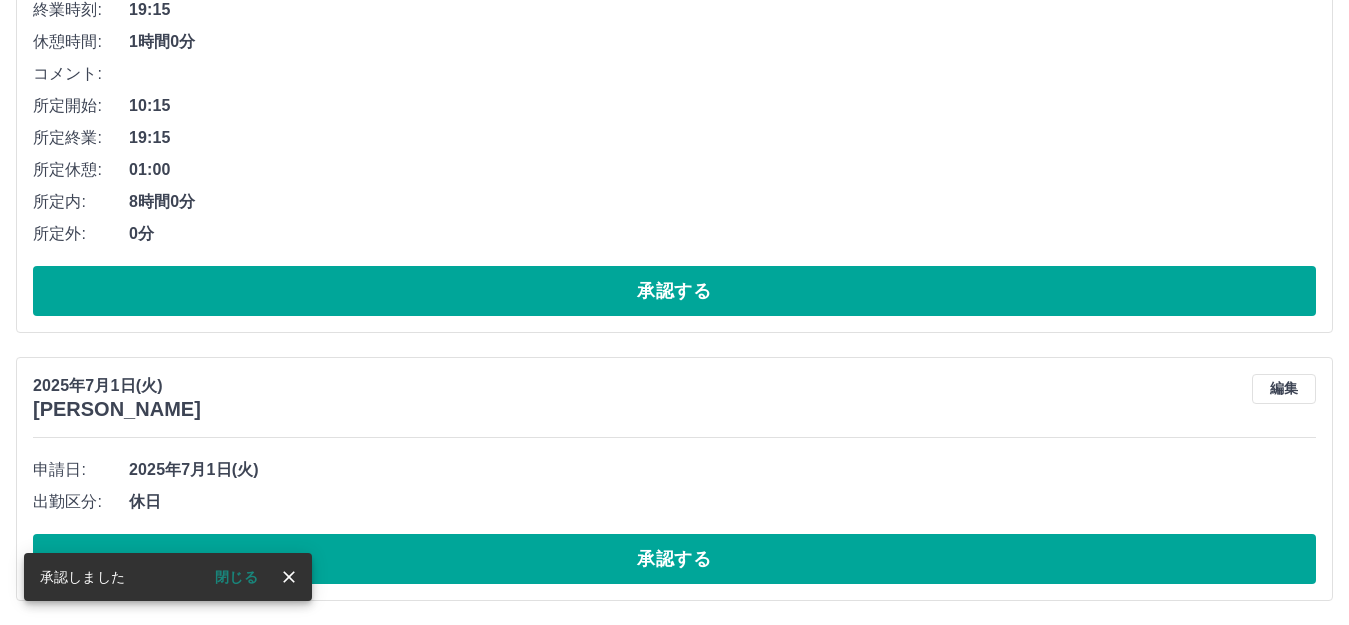 scroll, scrollTop: 6357, scrollLeft: 0, axis: vertical 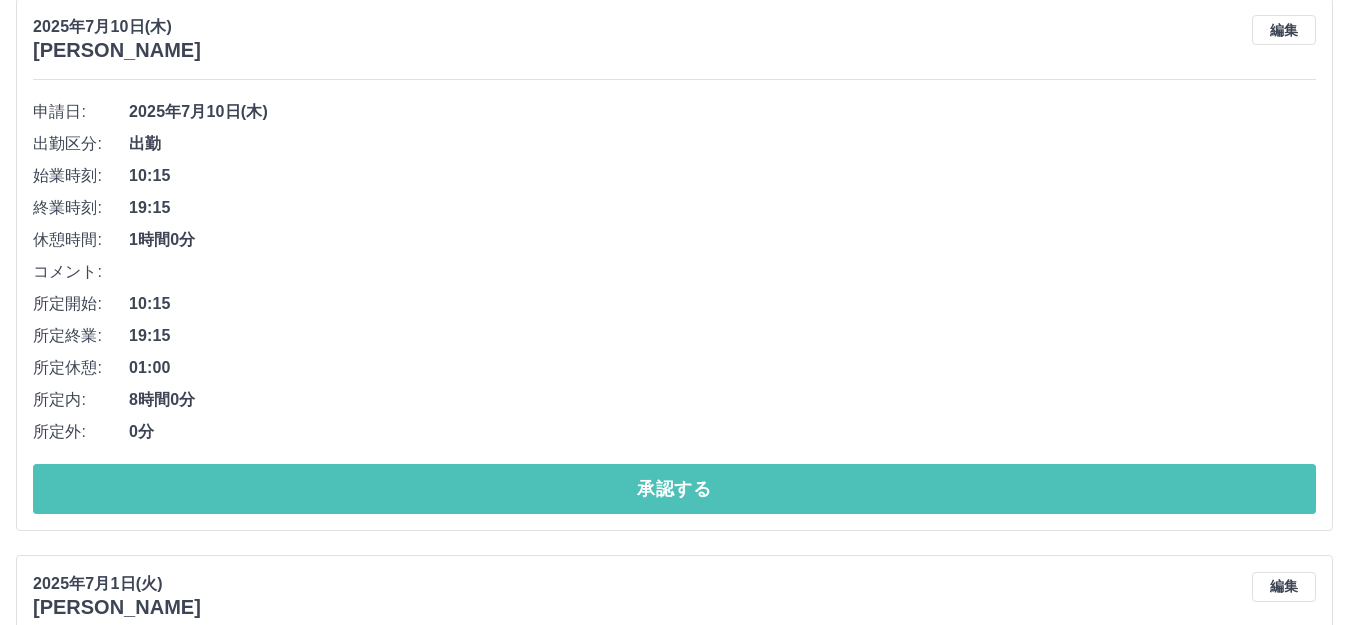 click on "承認する" at bounding box center (674, 489) 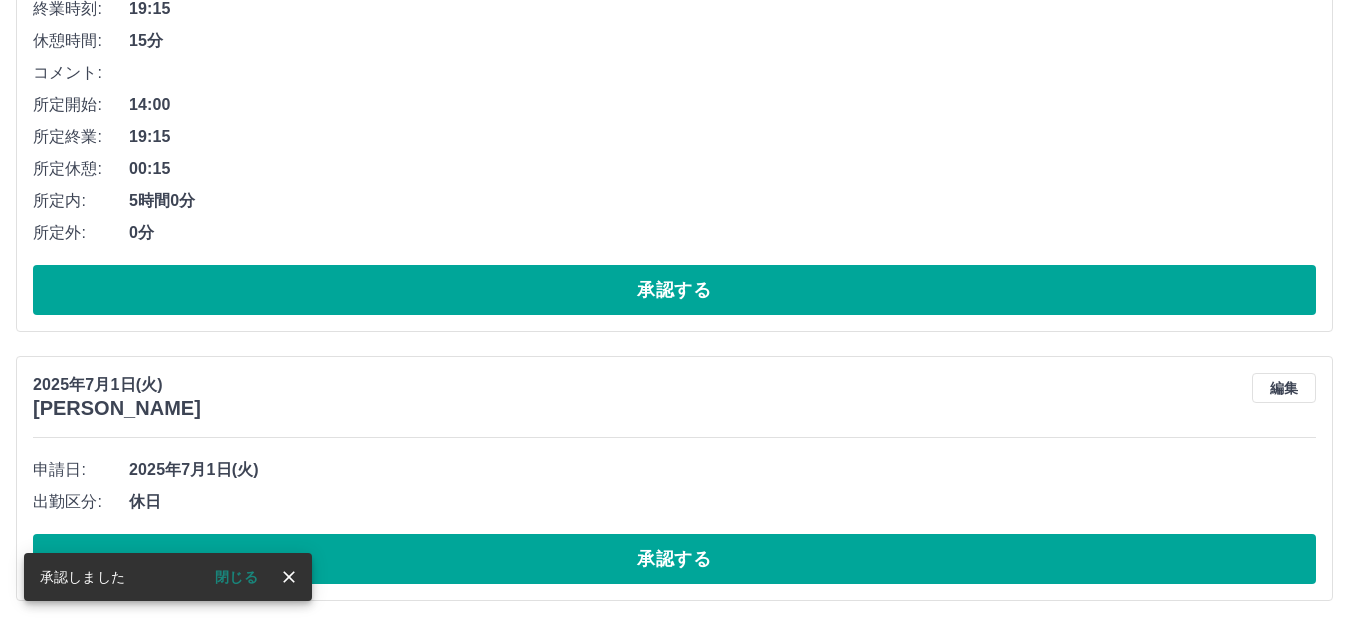 scroll, scrollTop: 5800, scrollLeft: 0, axis: vertical 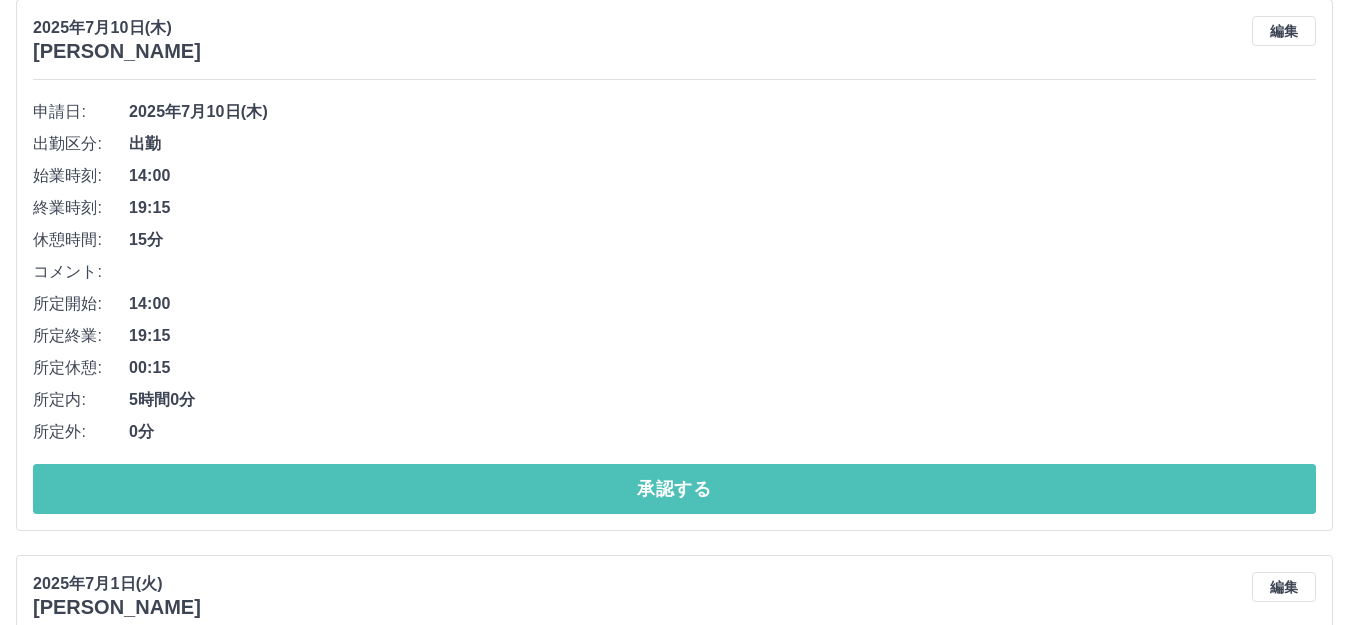click on "承認する" at bounding box center [674, 489] 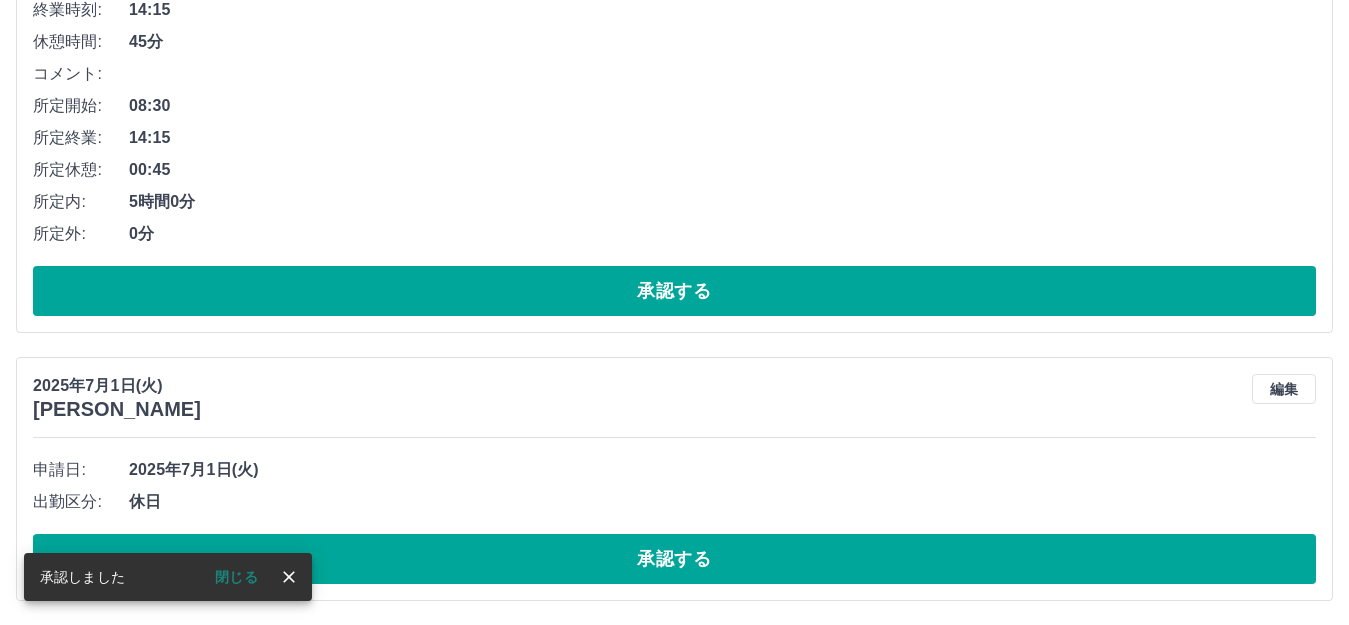 scroll, scrollTop: 5244, scrollLeft: 0, axis: vertical 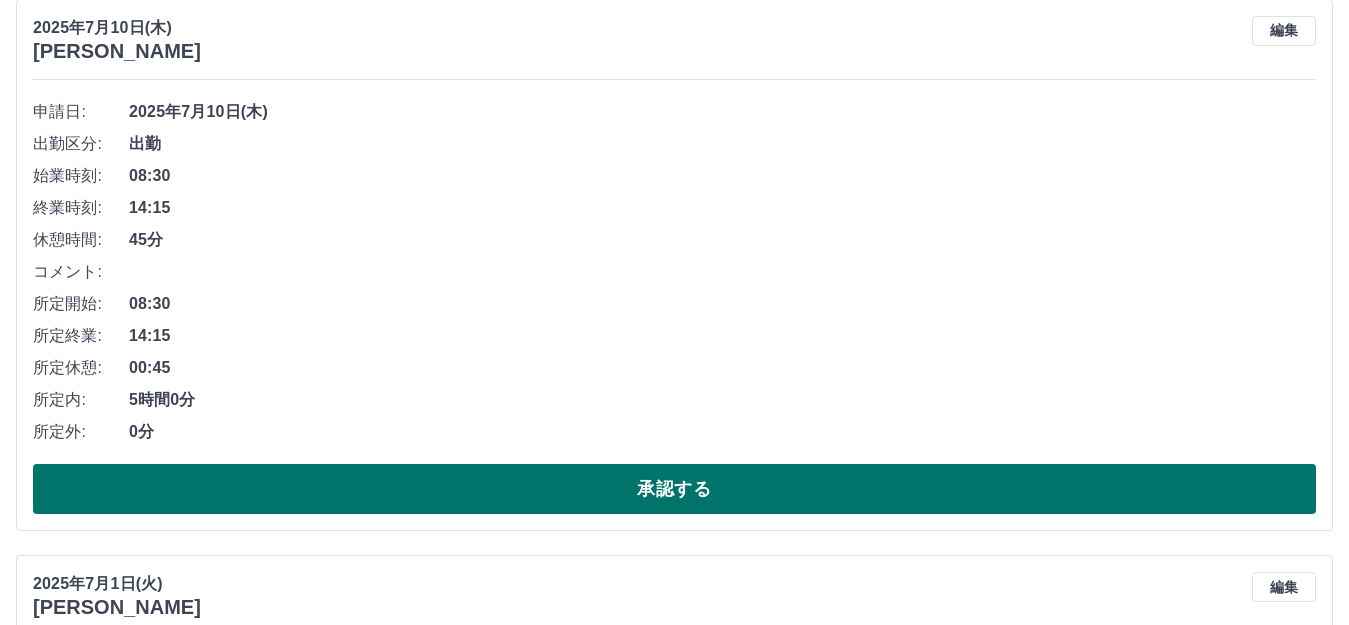 click on "承認する" at bounding box center (674, 489) 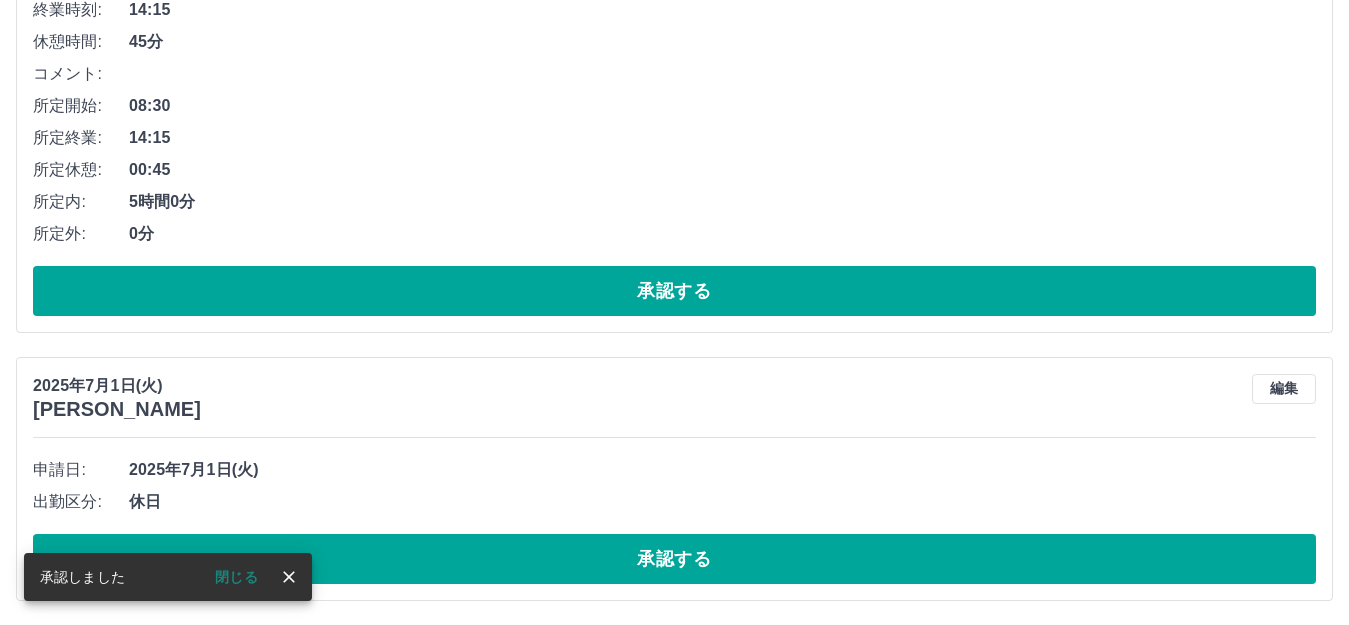 scroll, scrollTop: 4688, scrollLeft: 0, axis: vertical 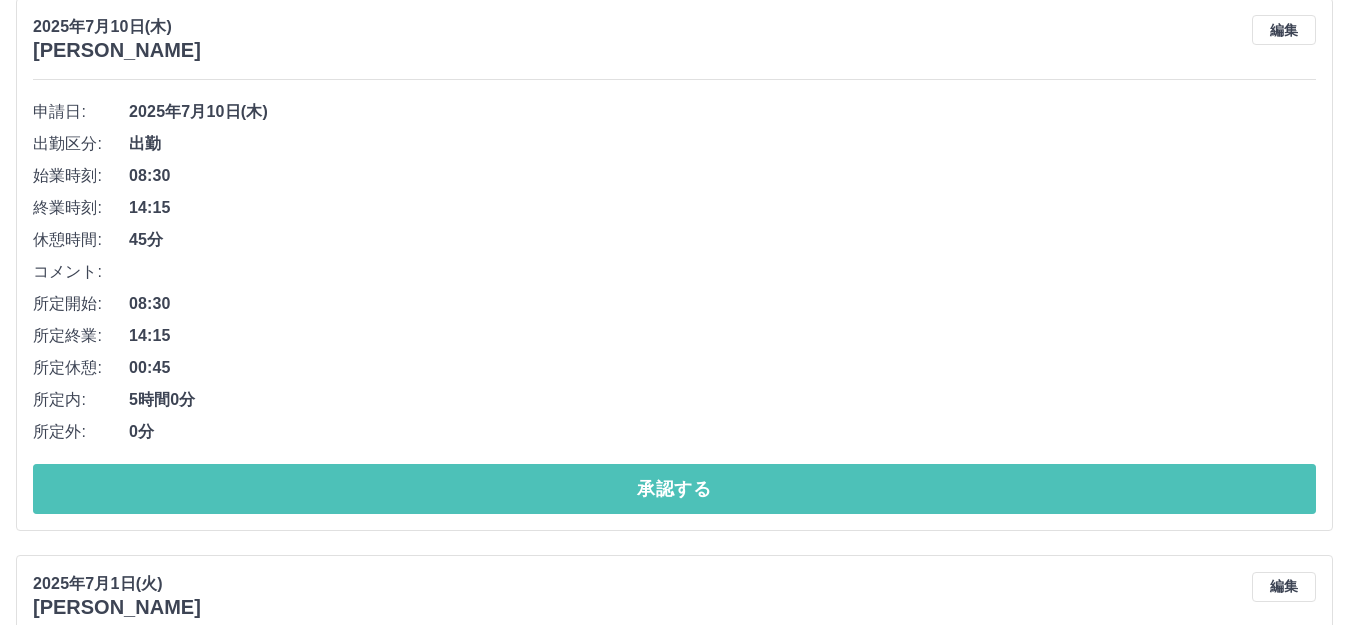 click on "承認する" at bounding box center (674, 489) 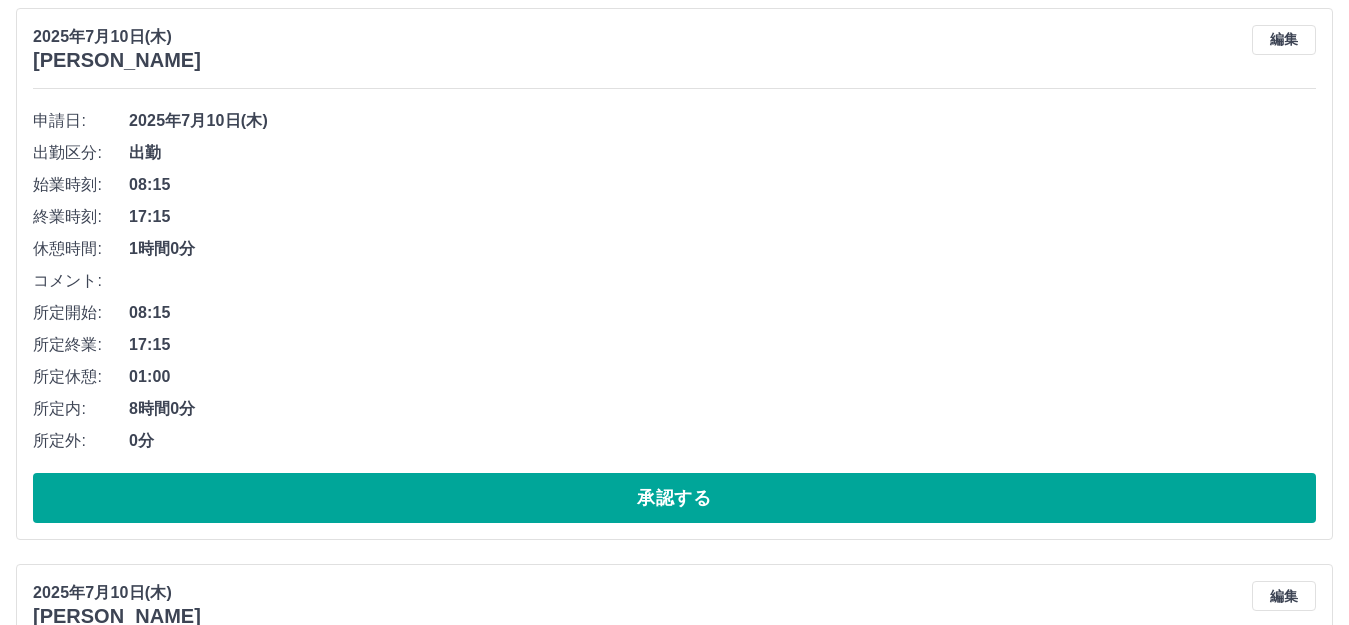 scroll, scrollTop: 3531, scrollLeft: 0, axis: vertical 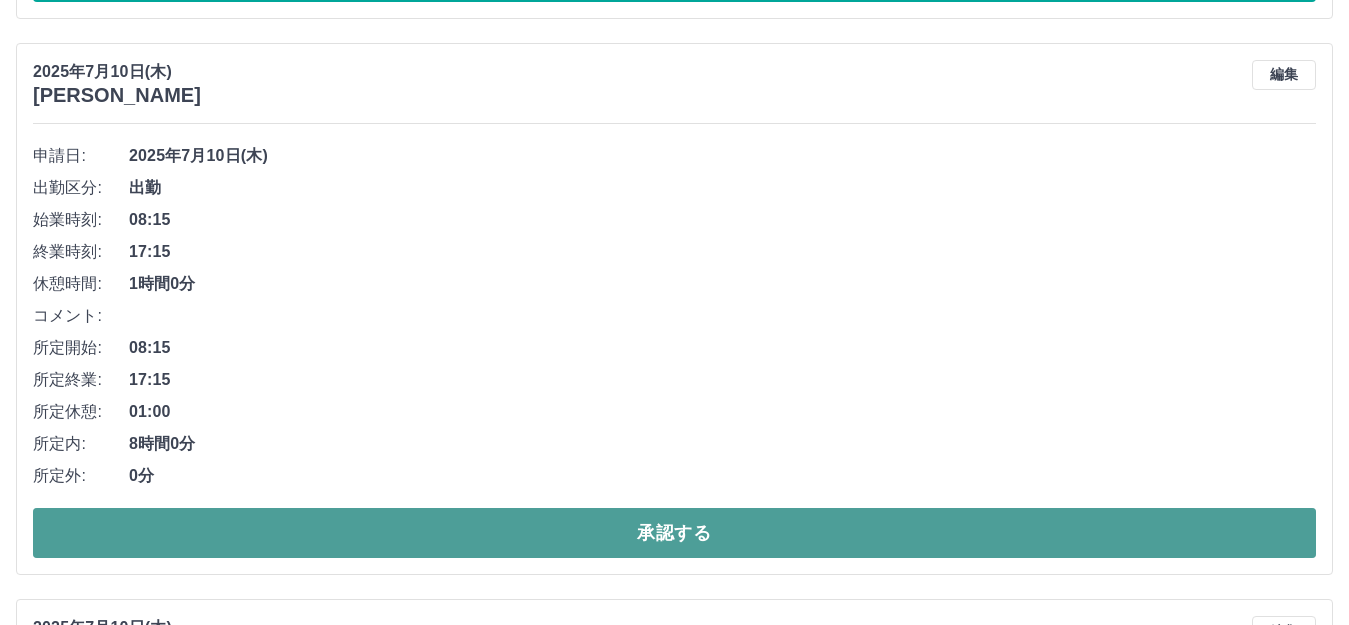 click on "承認する" at bounding box center [674, 533] 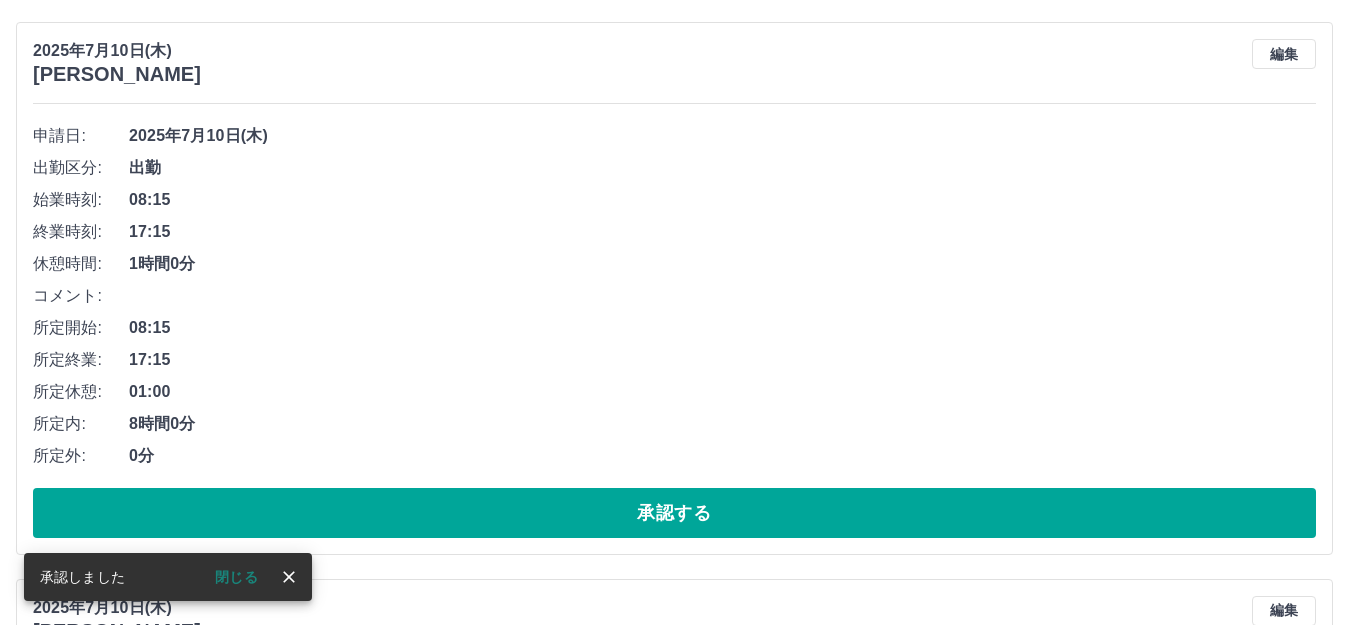 scroll, scrollTop: 3031, scrollLeft: 0, axis: vertical 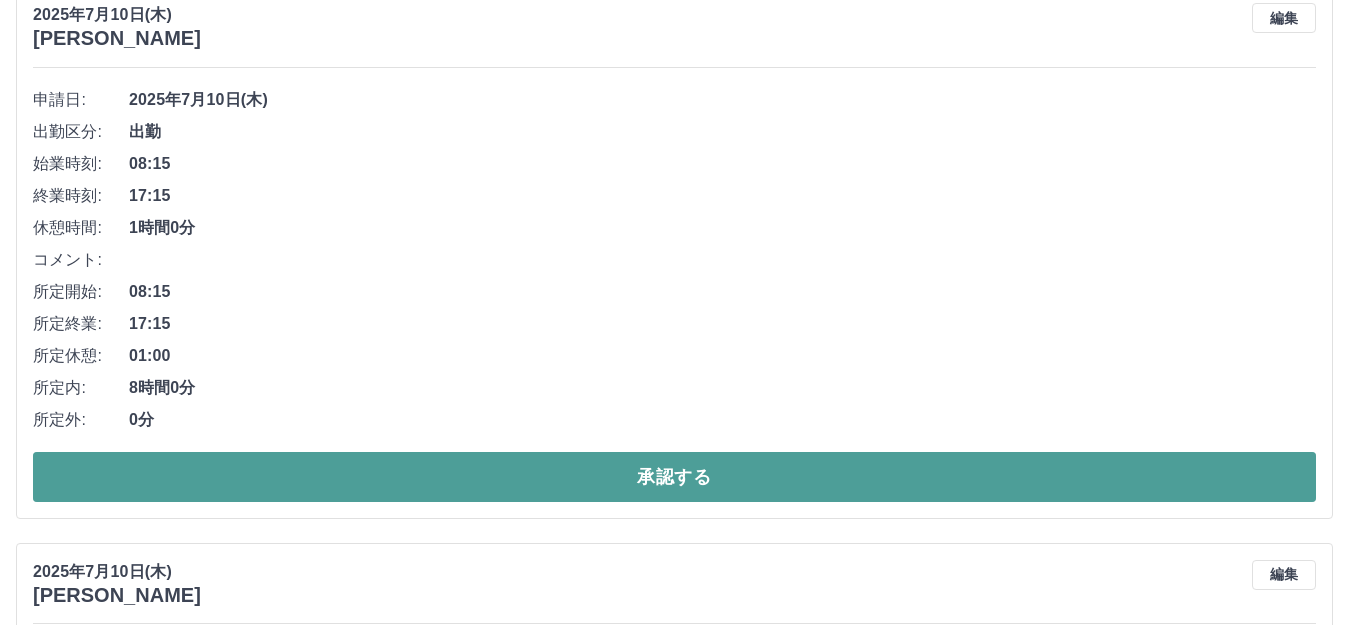 click on "承認する" at bounding box center (674, 477) 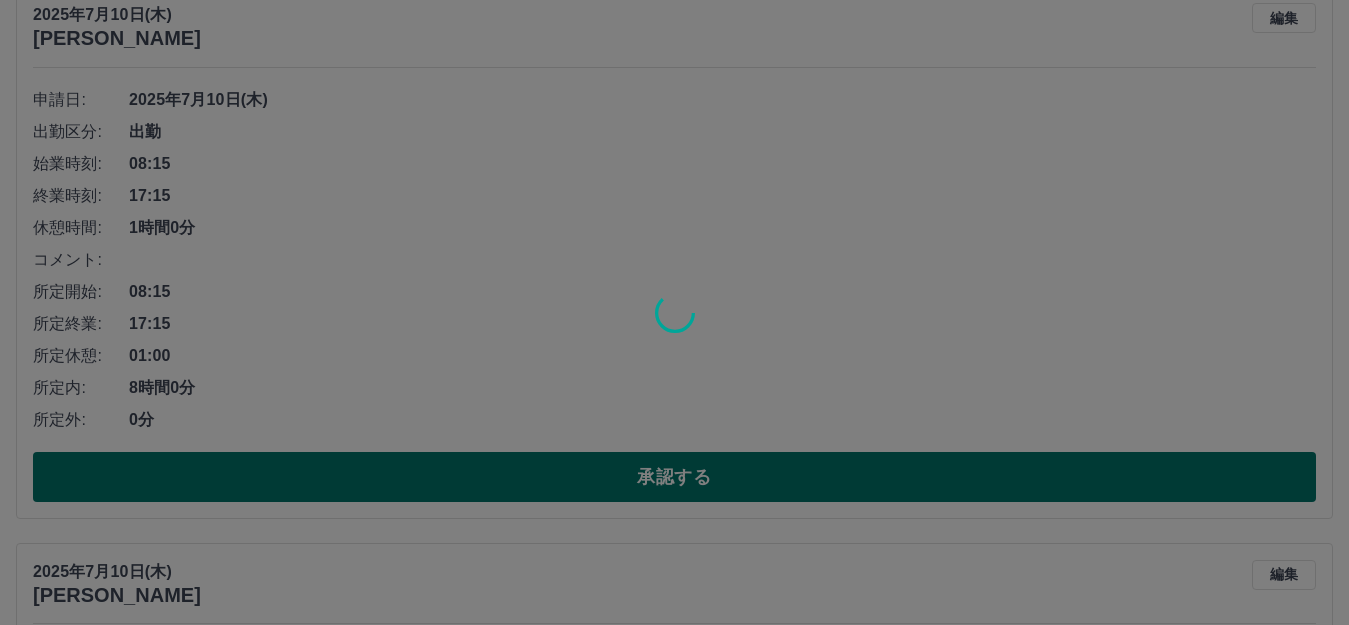 scroll, scrollTop: 2474, scrollLeft: 0, axis: vertical 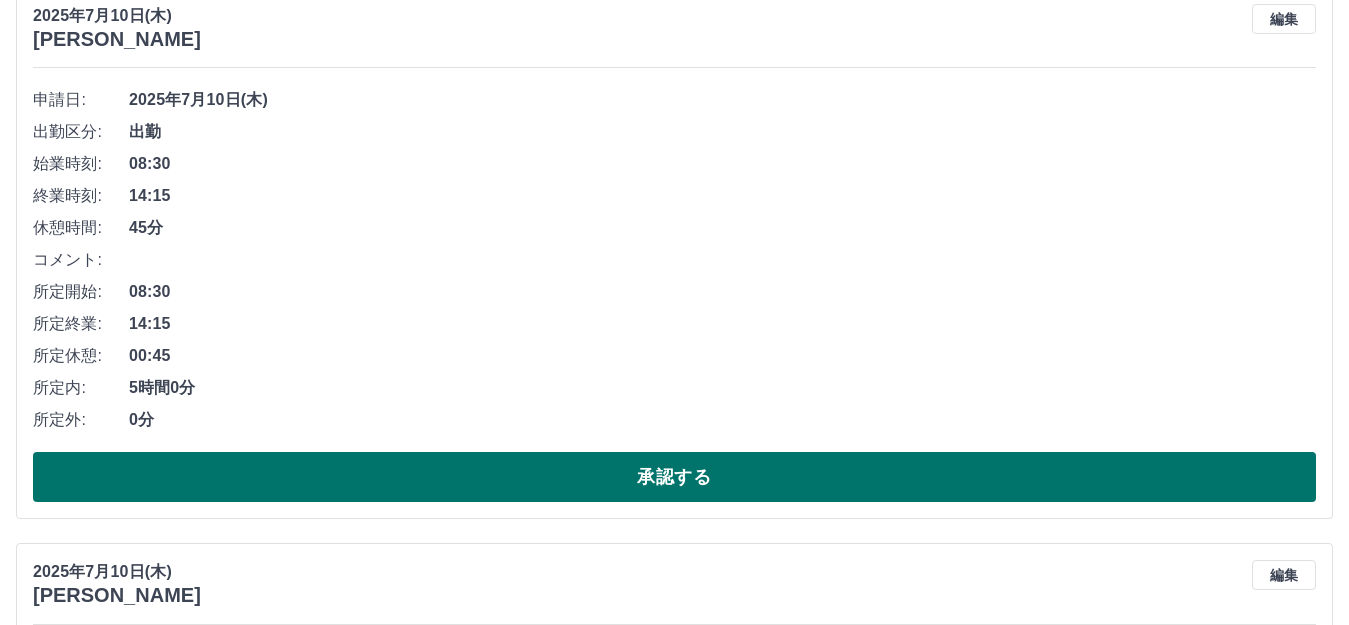 click on "承認する" at bounding box center [674, 477] 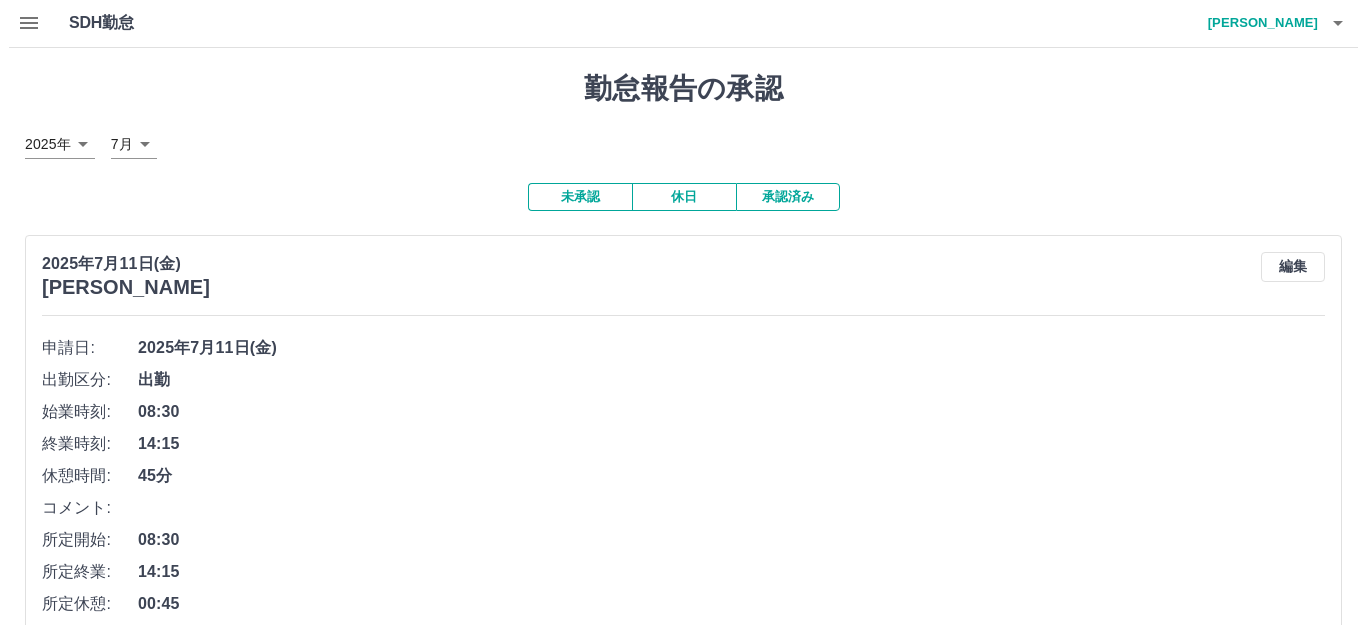 scroll, scrollTop: 0, scrollLeft: 0, axis: both 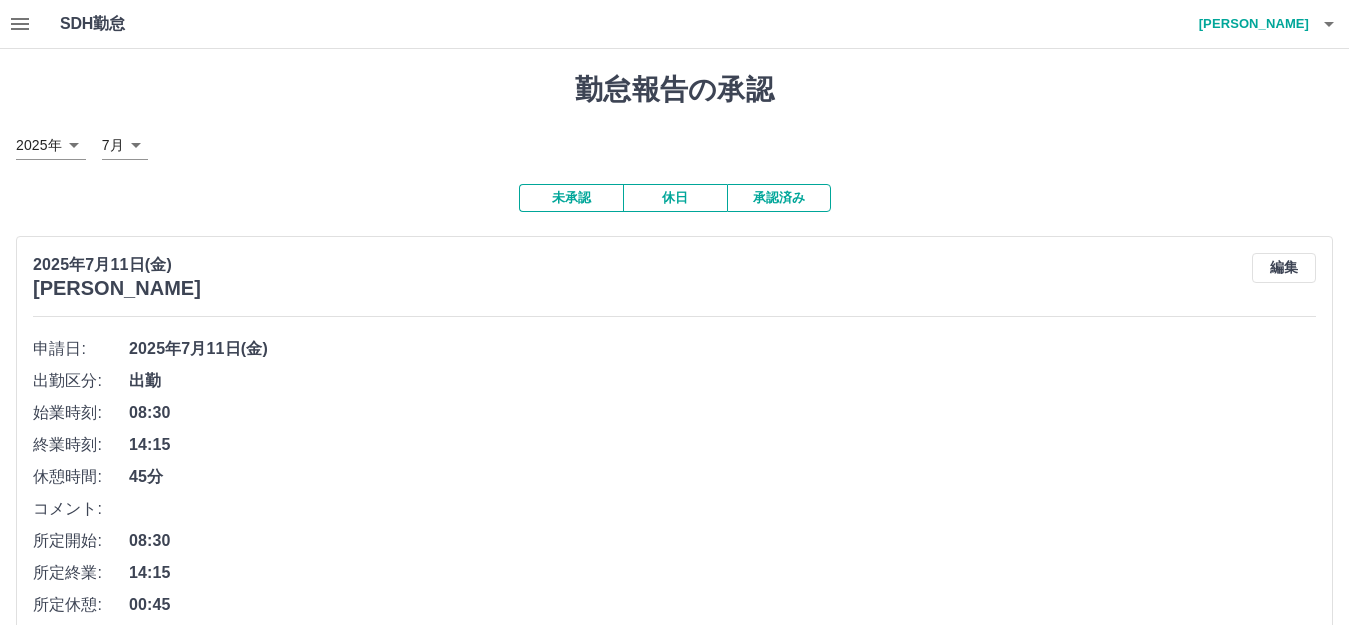 click on "[PERSON_NAME]" at bounding box center (1249, 24) 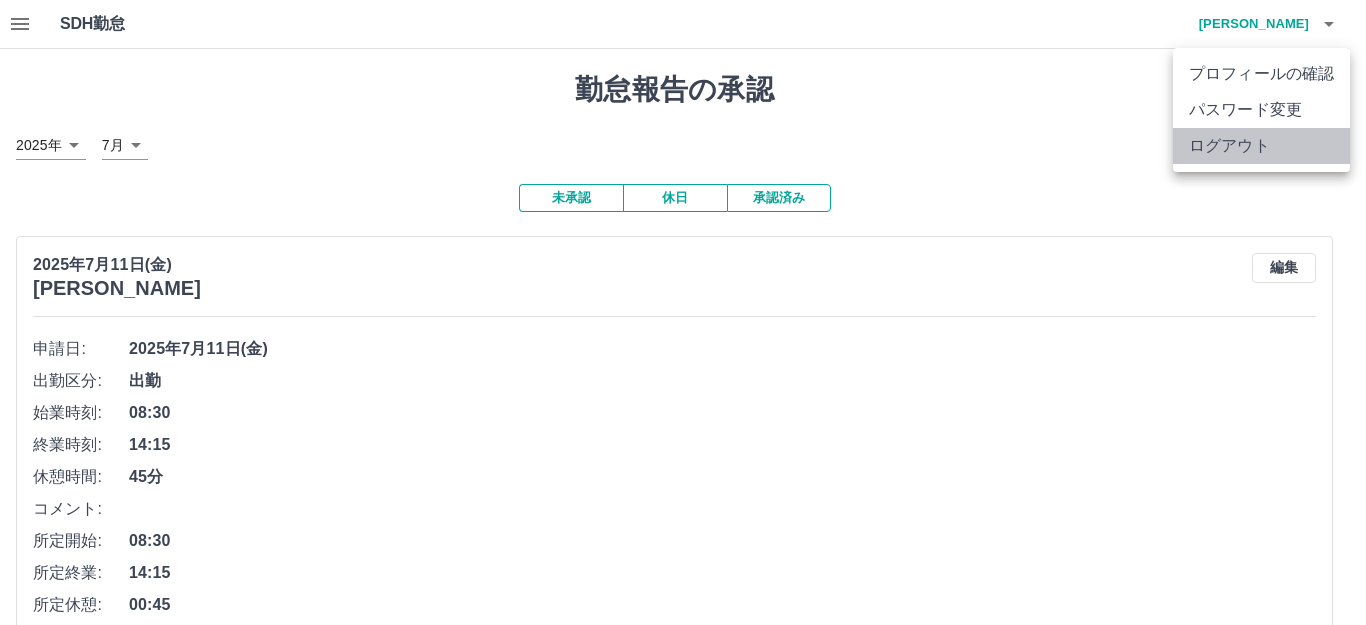 click on "ログアウト" at bounding box center (1261, 146) 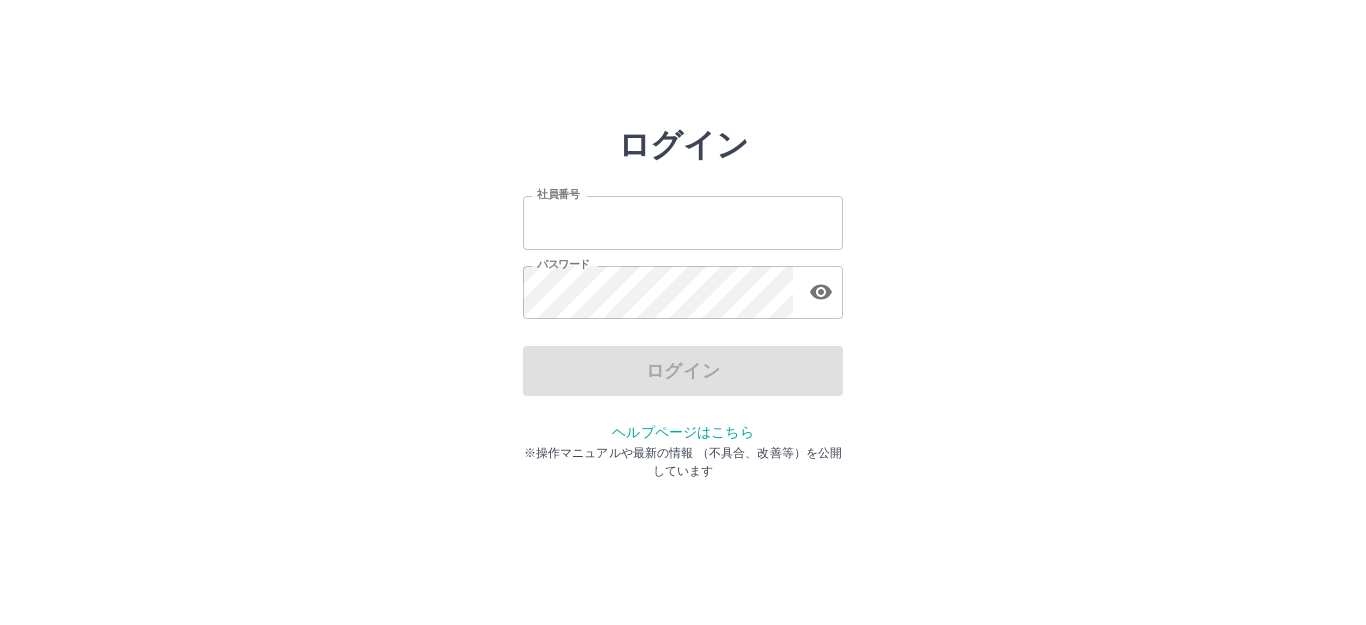 scroll, scrollTop: 0, scrollLeft: 0, axis: both 